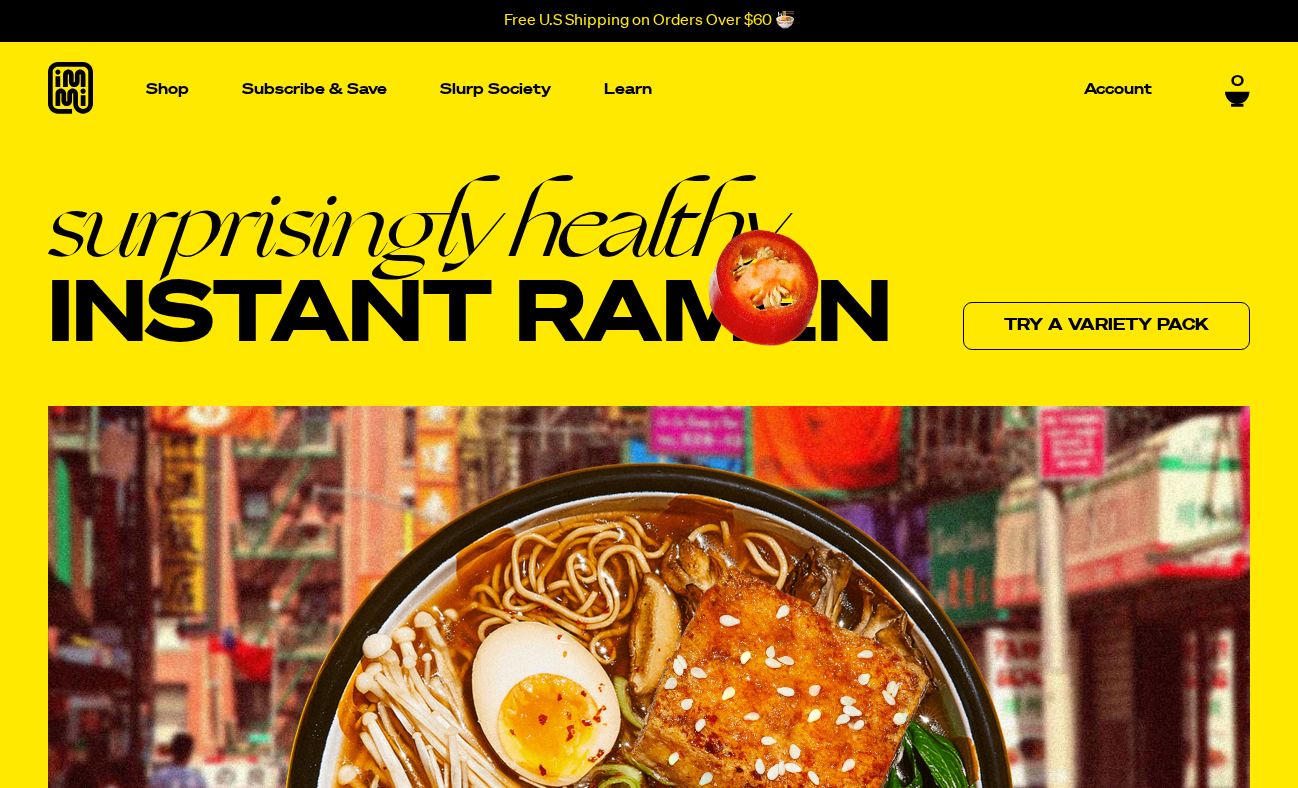 scroll, scrollTop: 5165, scrollLeft: 0, axis: vertical 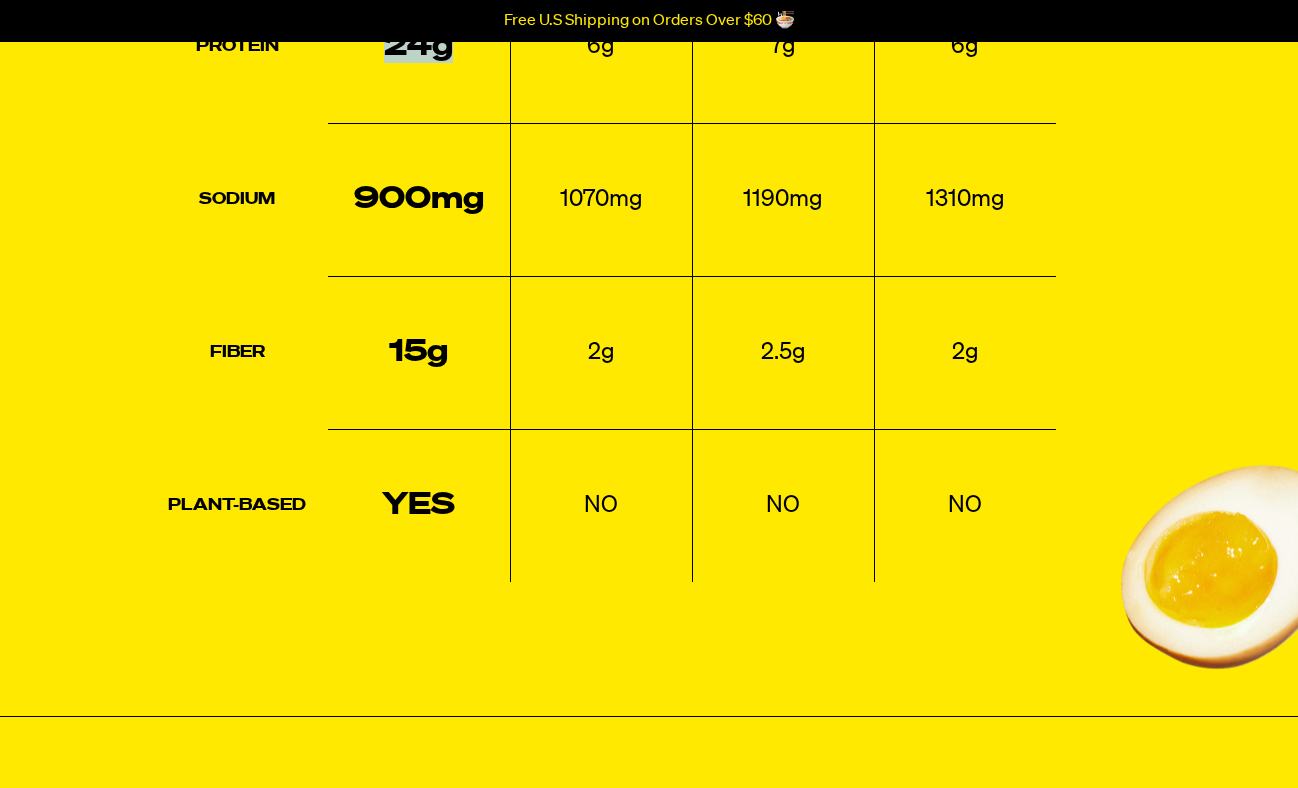click on "24g" at bounding box center (419, 46) 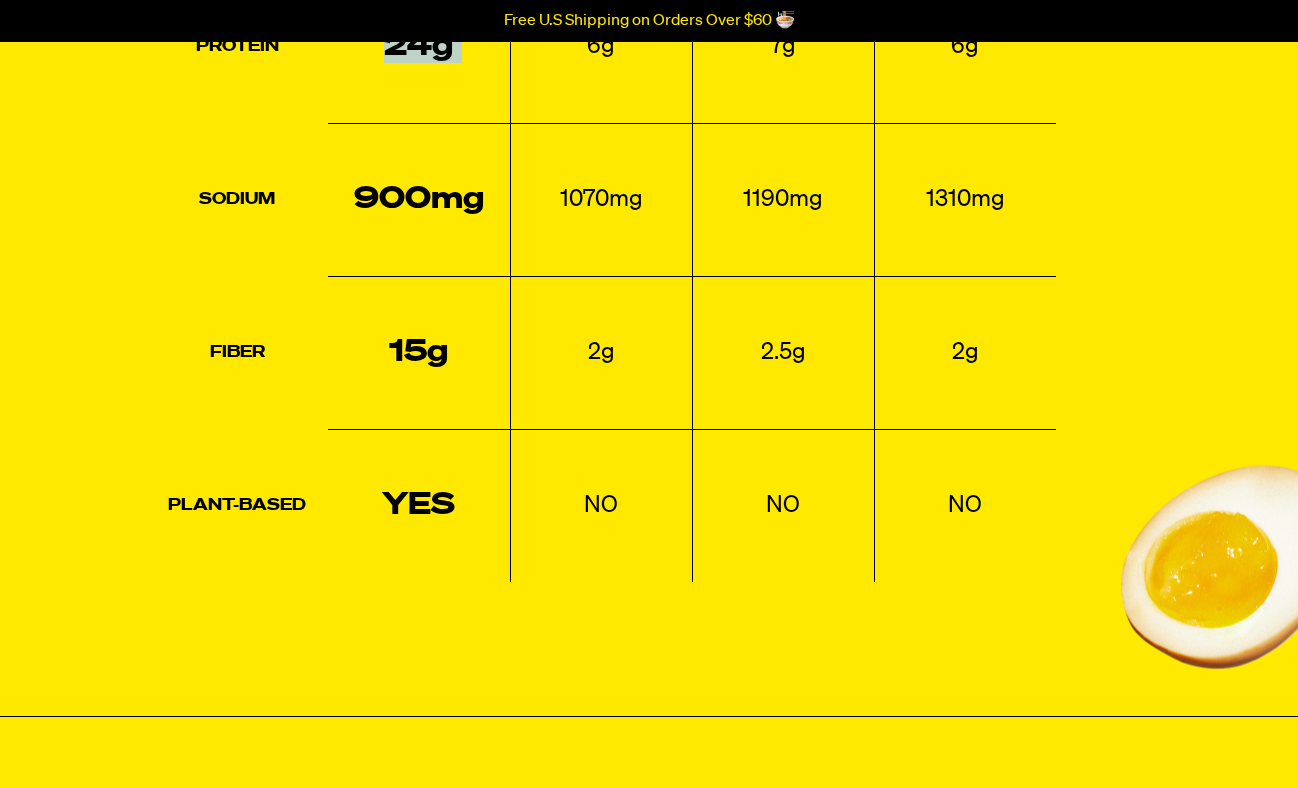 click on "24g" at bounding box center [419, 46] 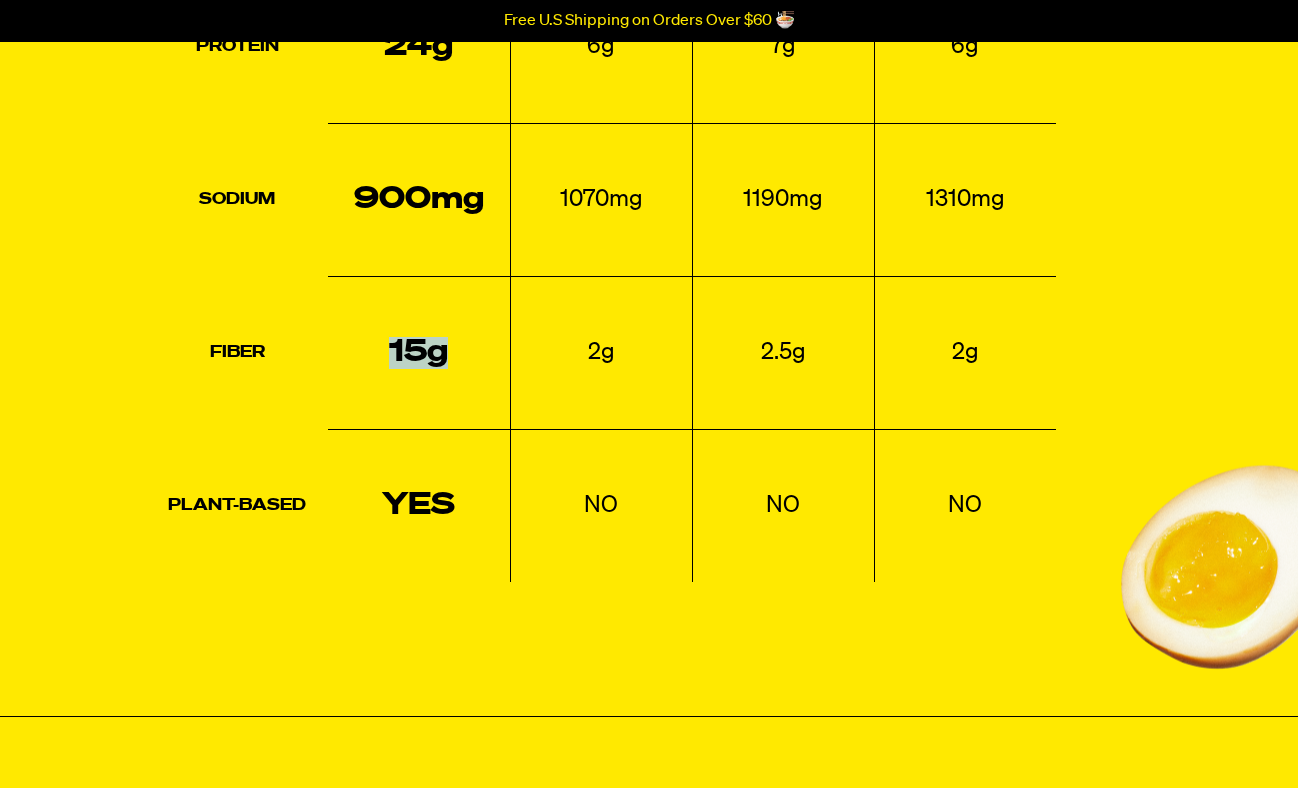 drag, startPoint x: 394, startPoint y: 344, endPoint x: 453, endPoint y: 347, distance: 59.07622 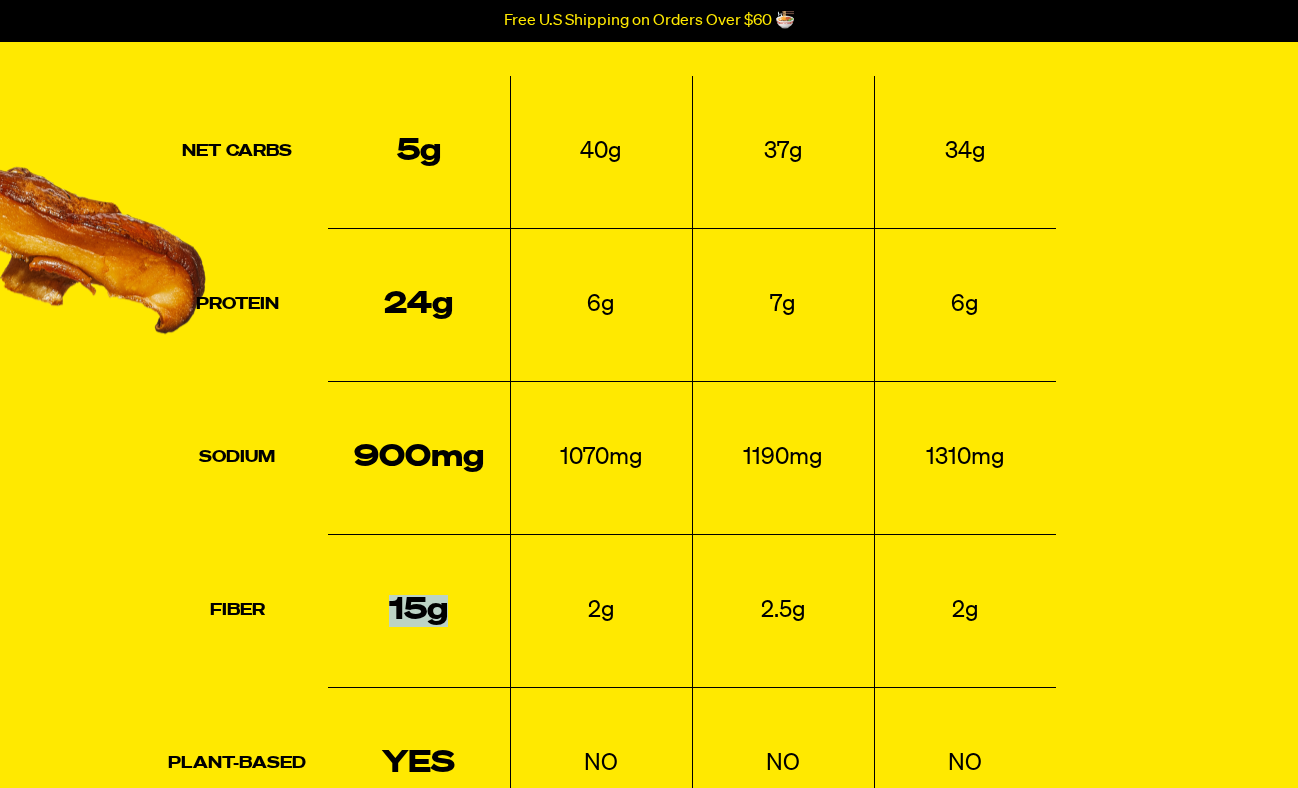 scroll, scrollTop: 4901, scrollLeft: 0, axis: vertical 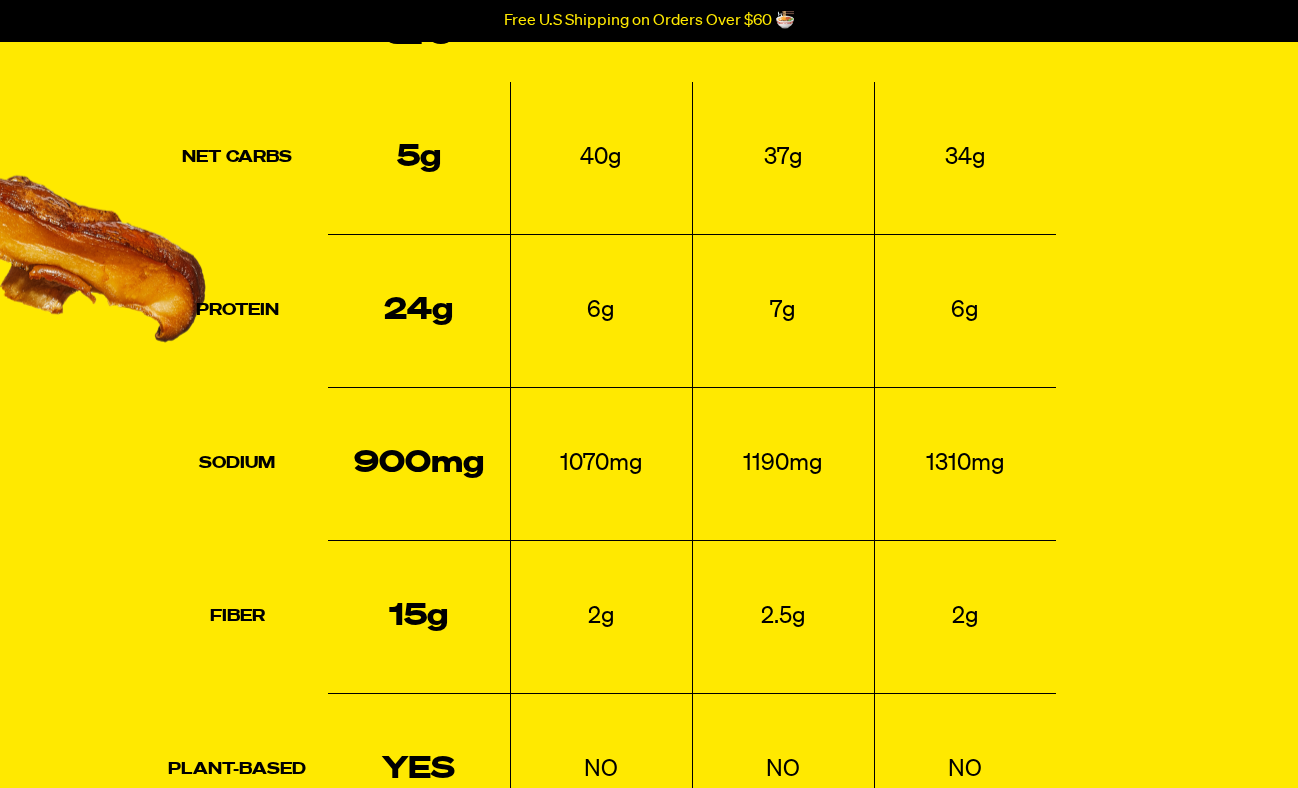 click on "5g" at bounding box center (419, 158) 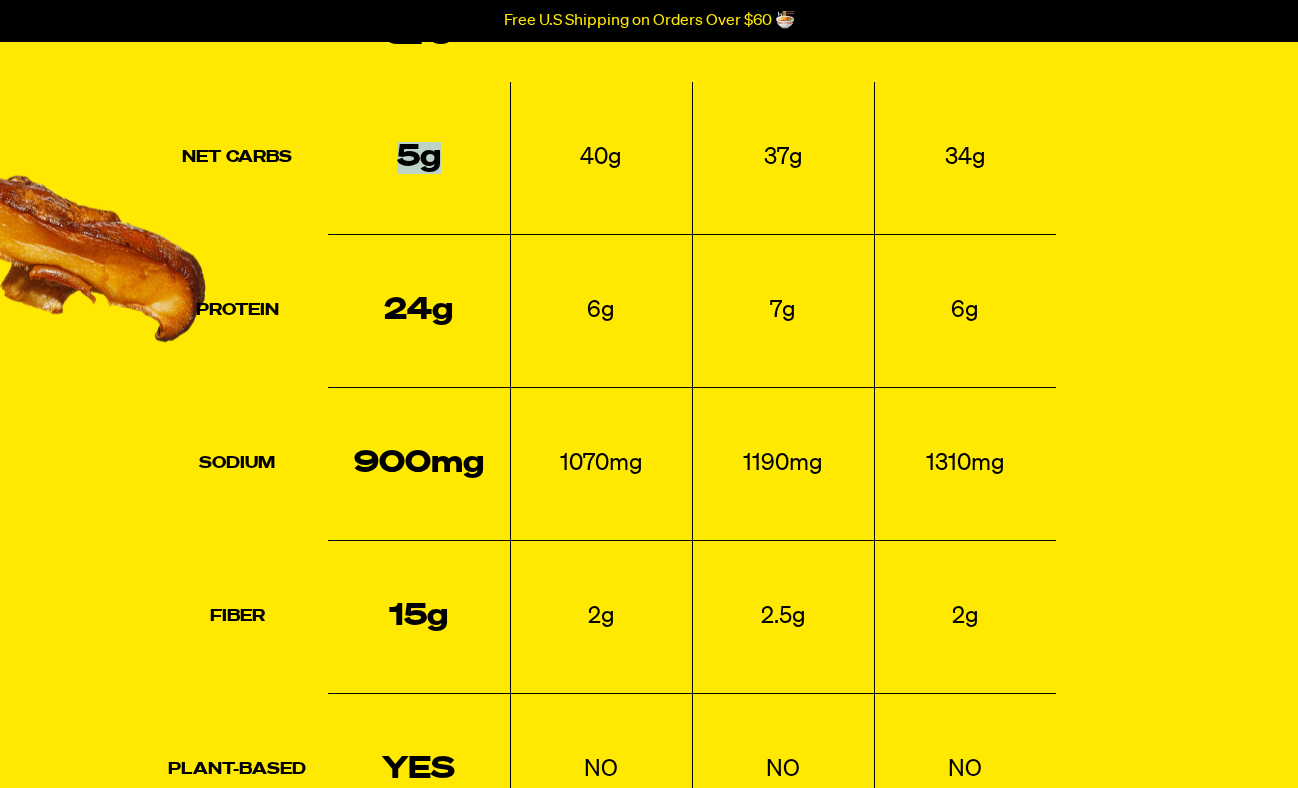click on "5g" at bounding box center (419, 158) 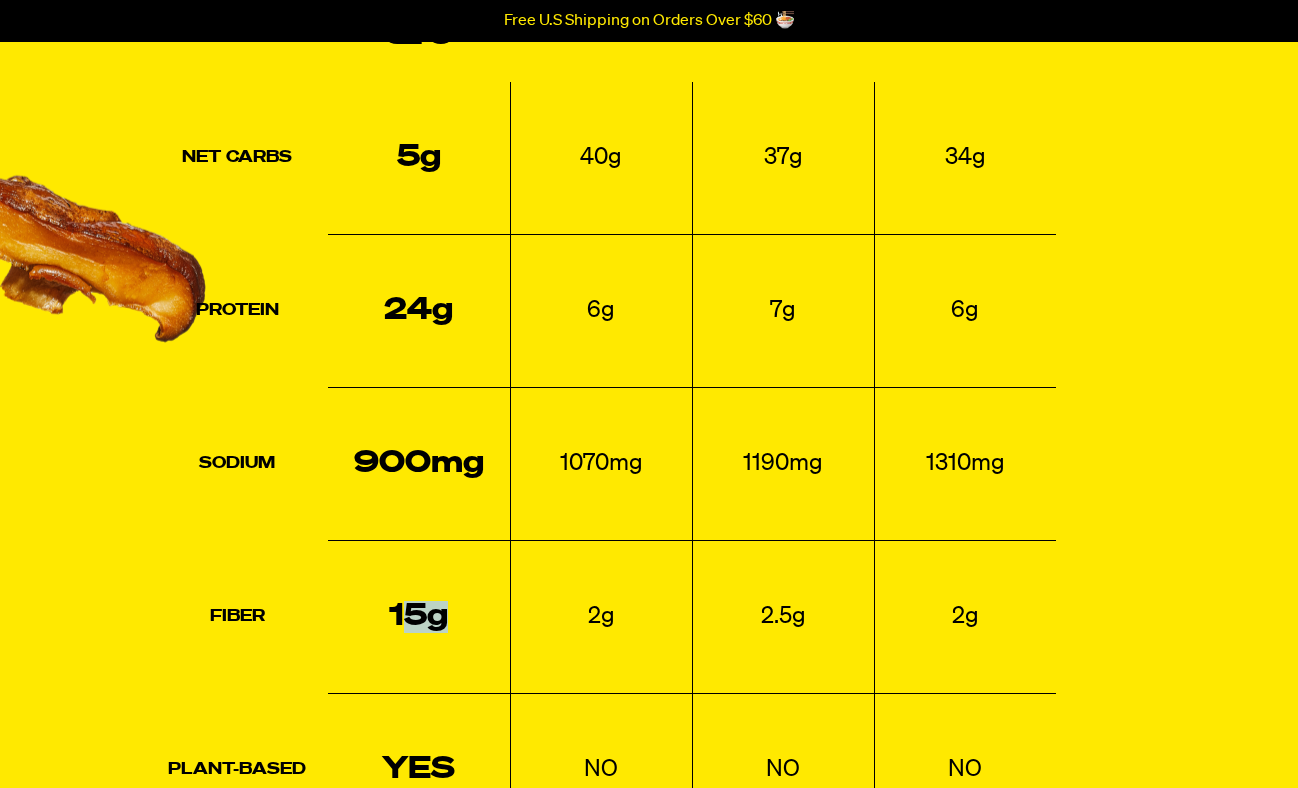 drag, startPoint x: 398, startPoint y: 610, endPoint x: 450, endPoint y: 612, distance: 52.03845 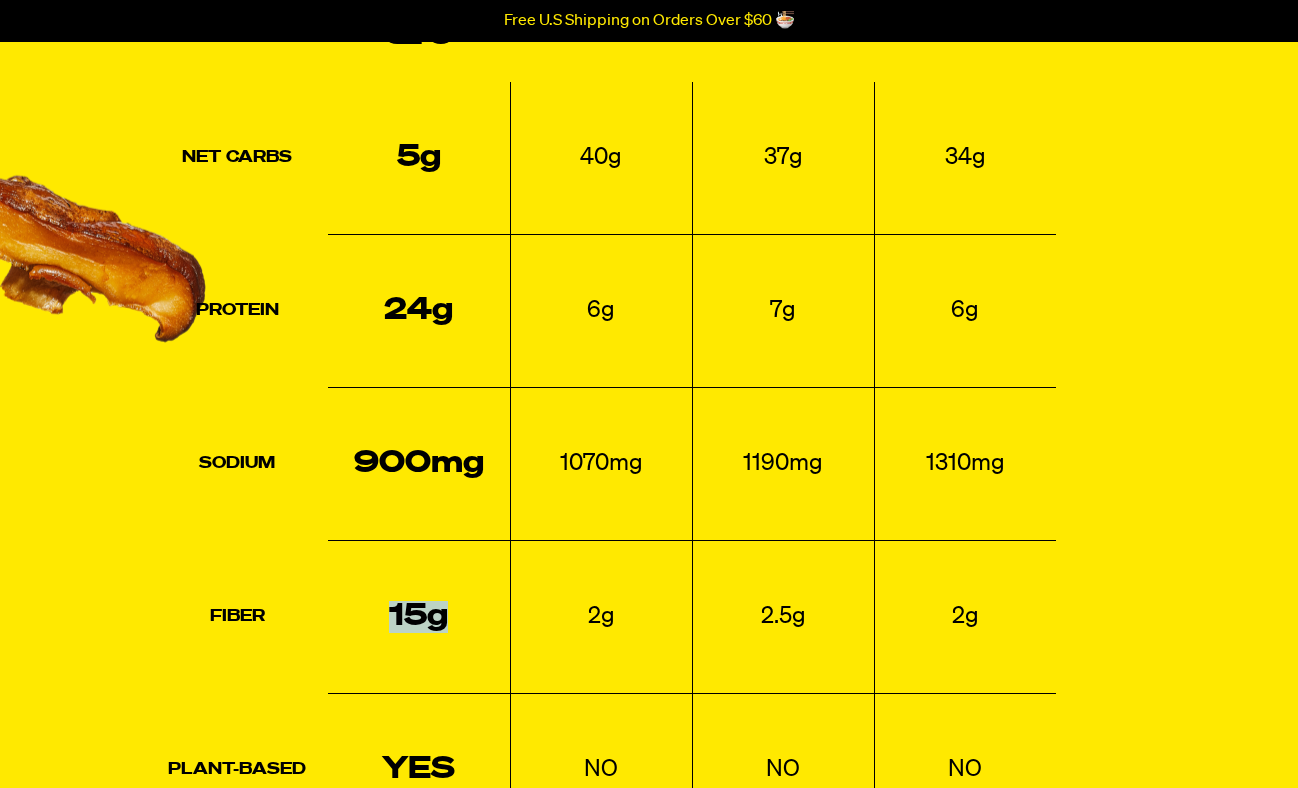 drag, startPoint x: 449, startPoint y: 612, endPoint x: 393, endPoint y: 611, distance: 56.008926 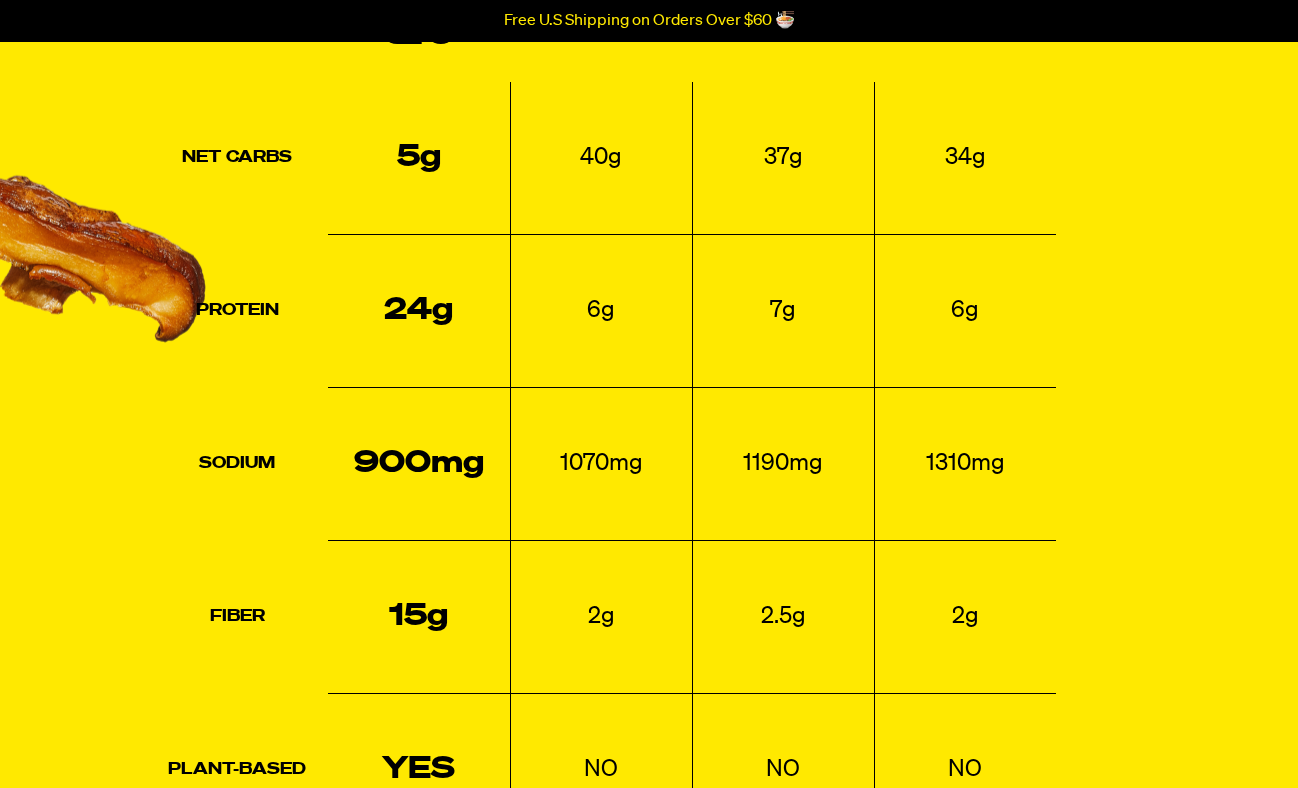 click on "900mg" at bounding box center [419, 463] 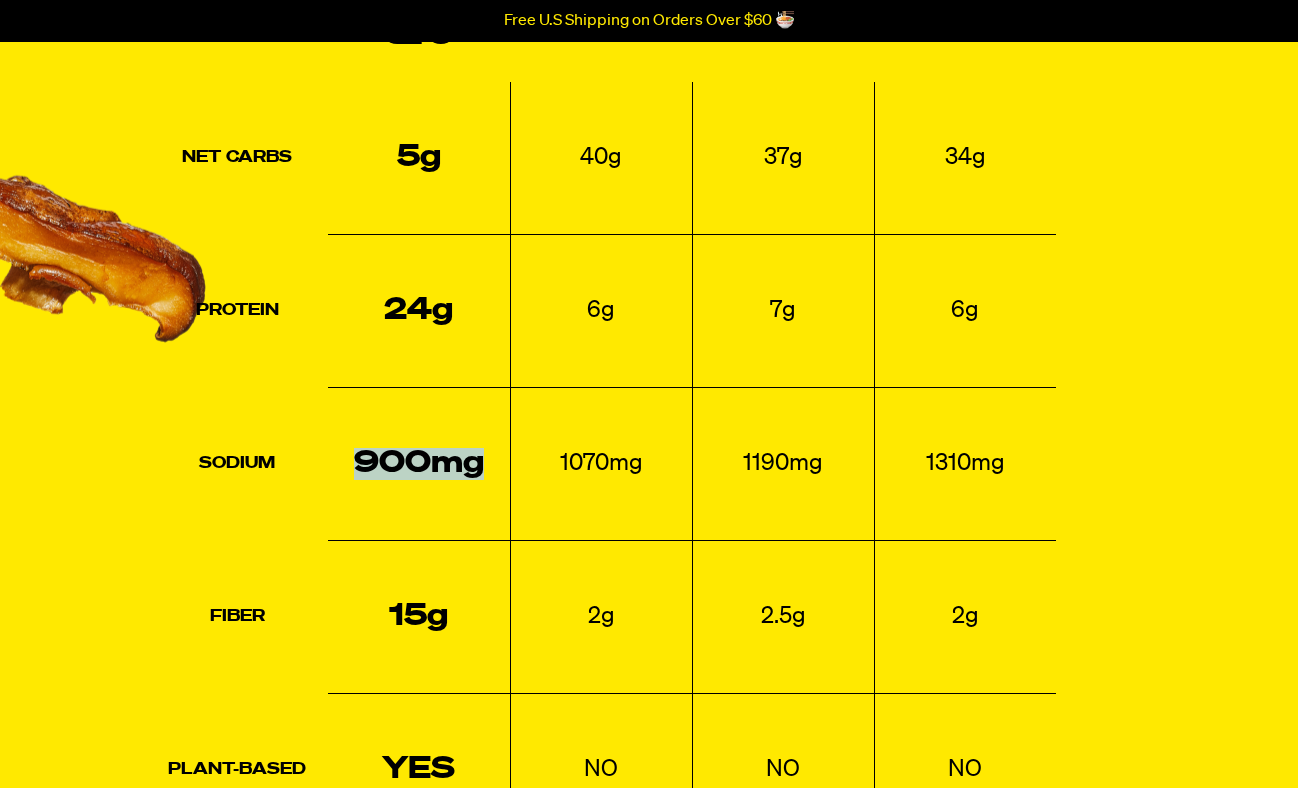click on "900mg" at bounding box center (419, 463) 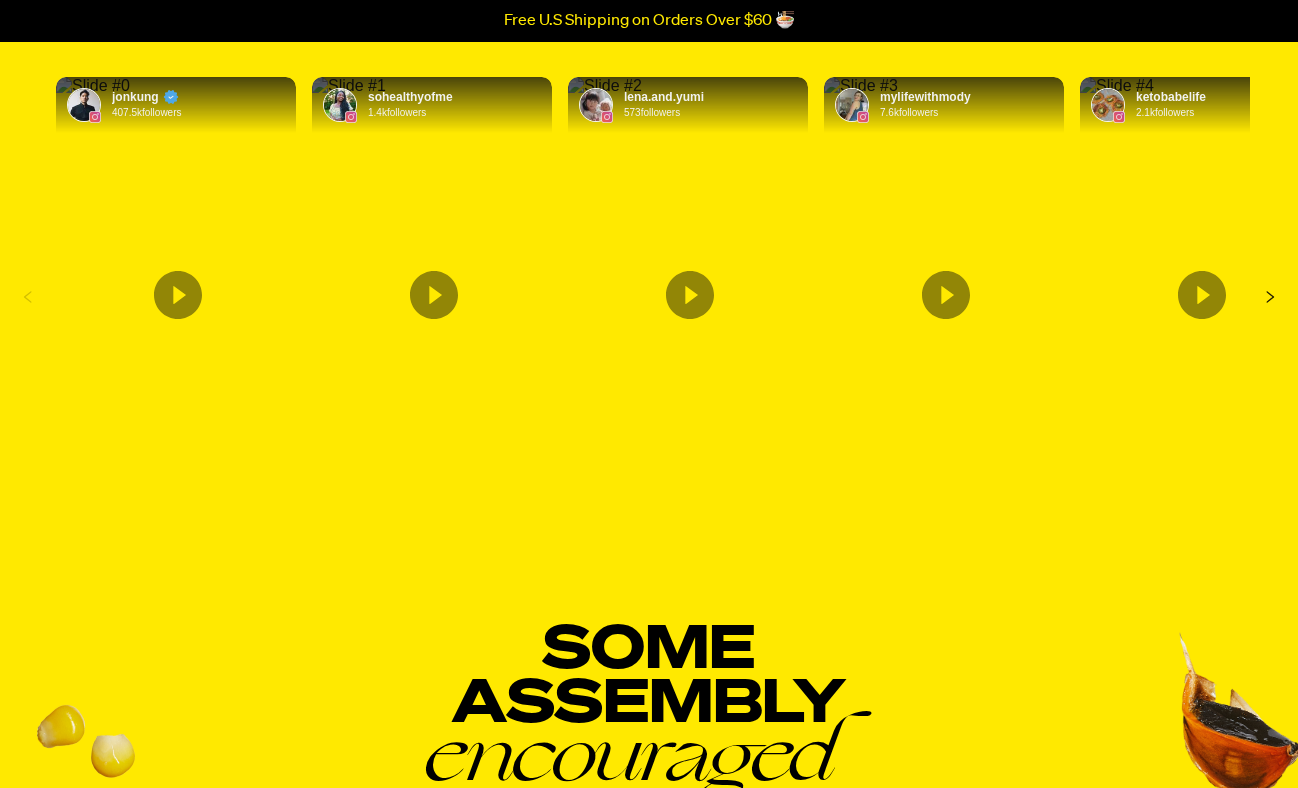 scroll, scrollTop: 7223, scrollLeft: 0, axis: vertical 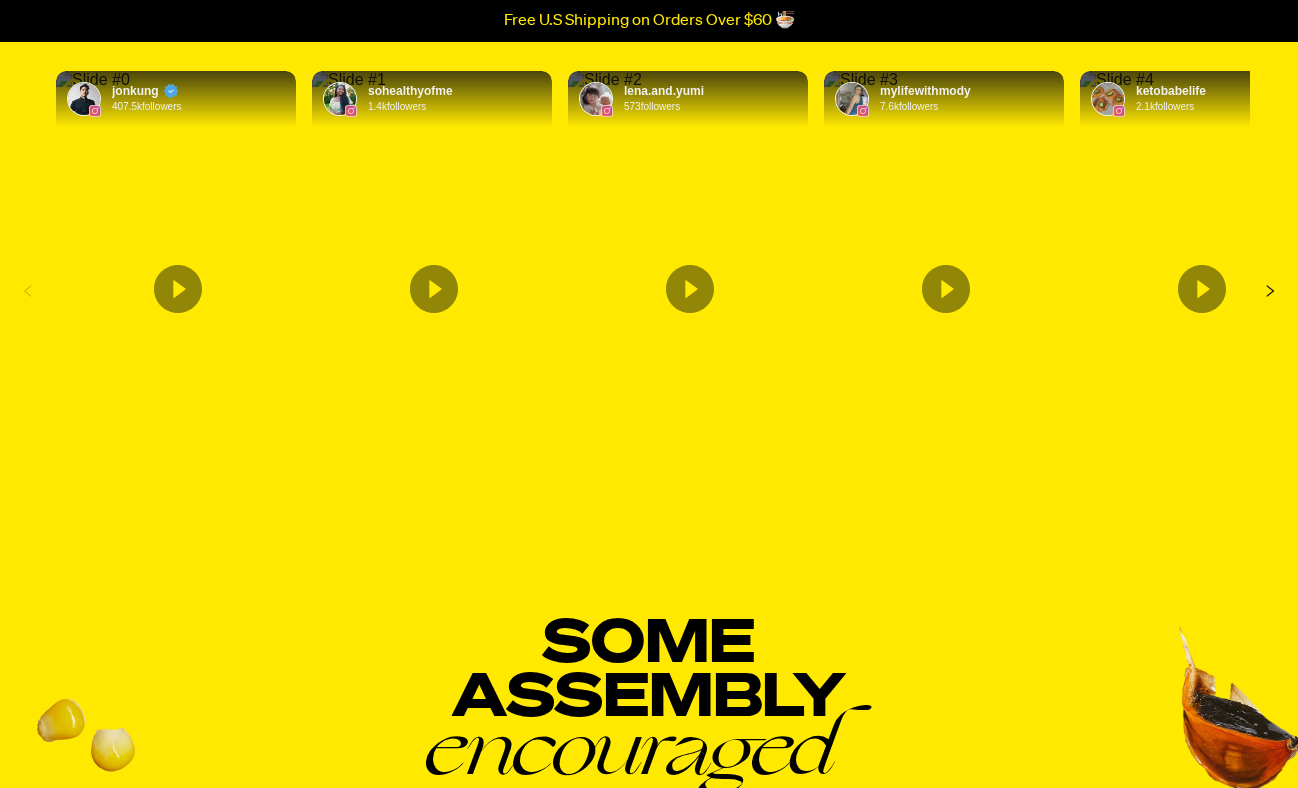 click 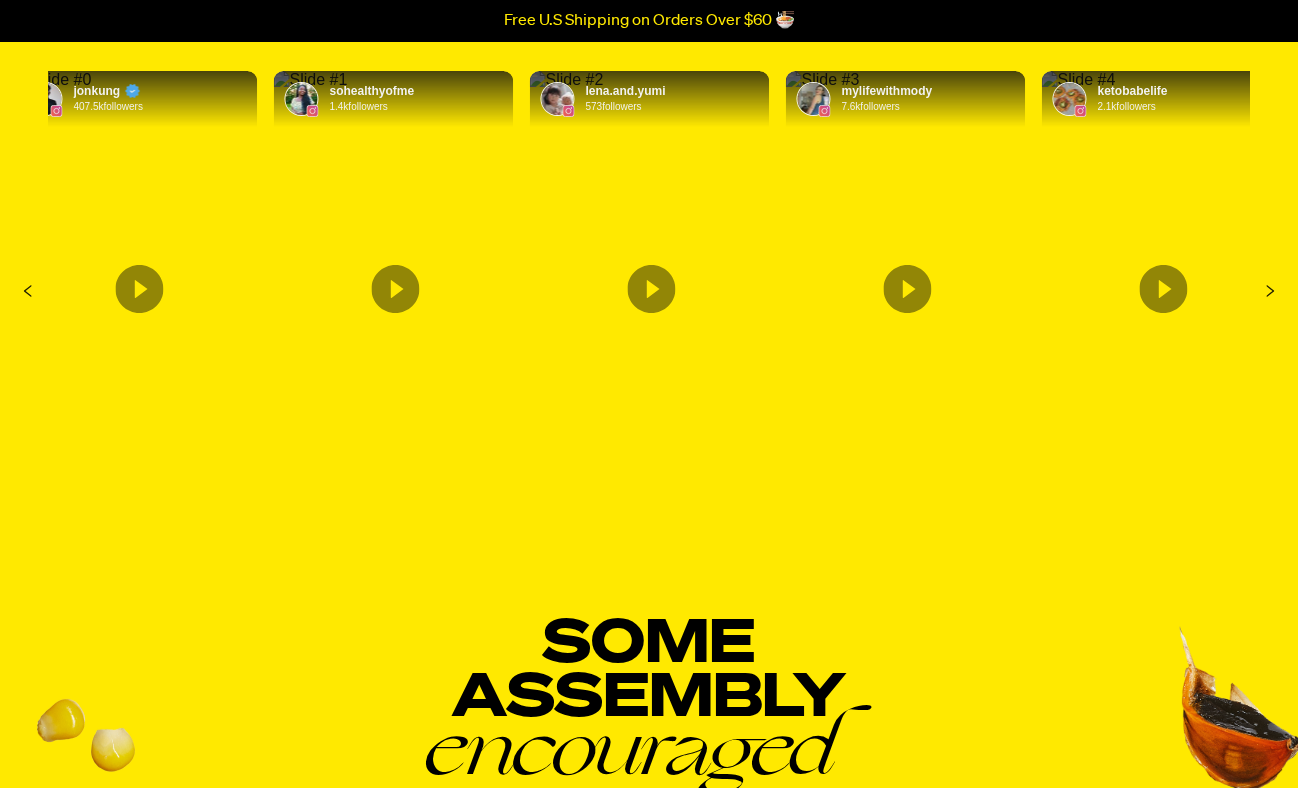 click 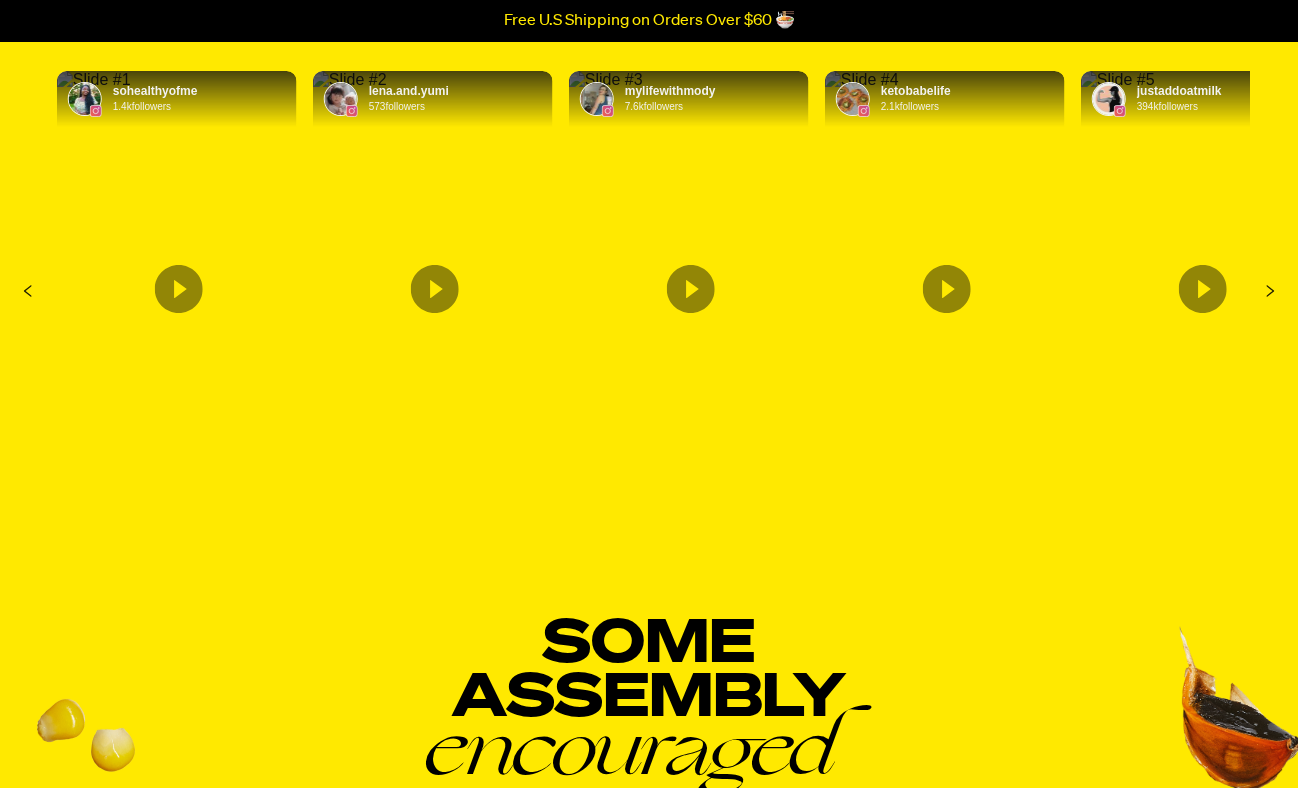 click 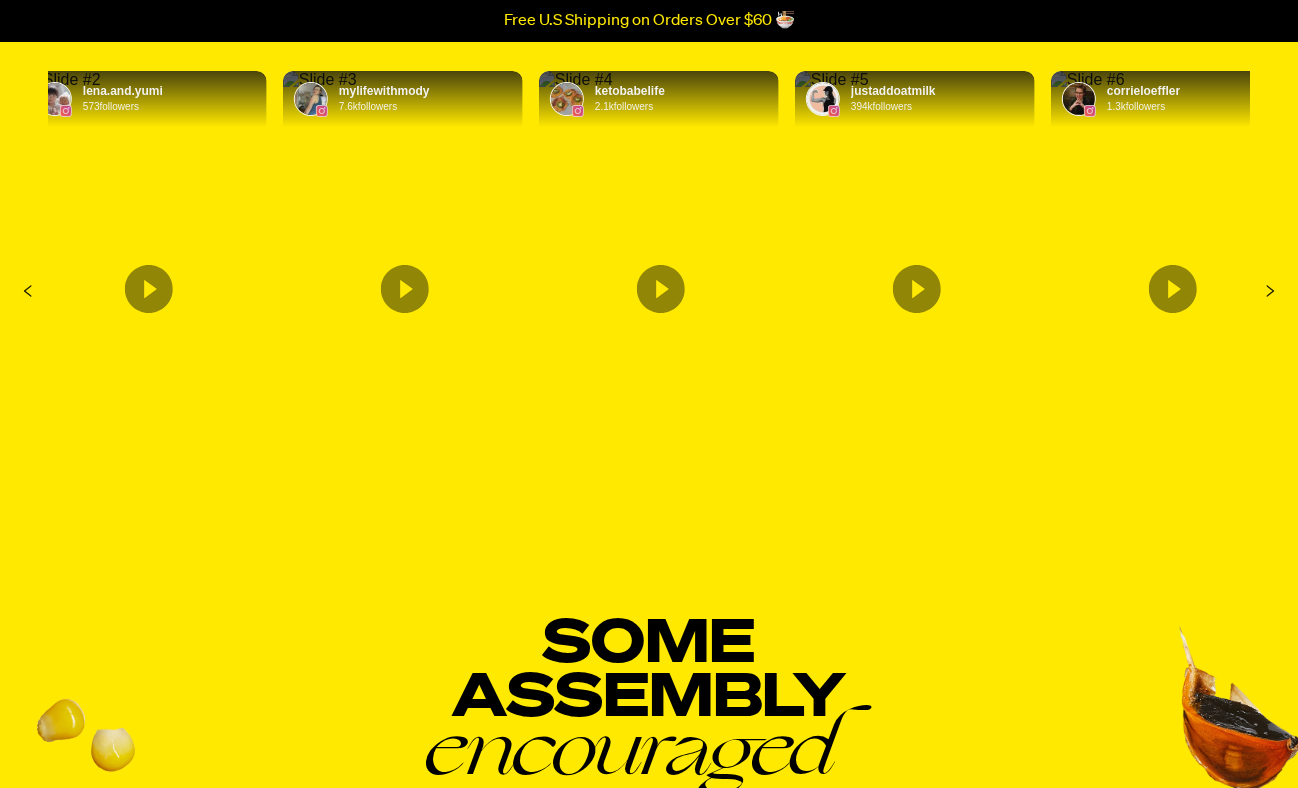 click 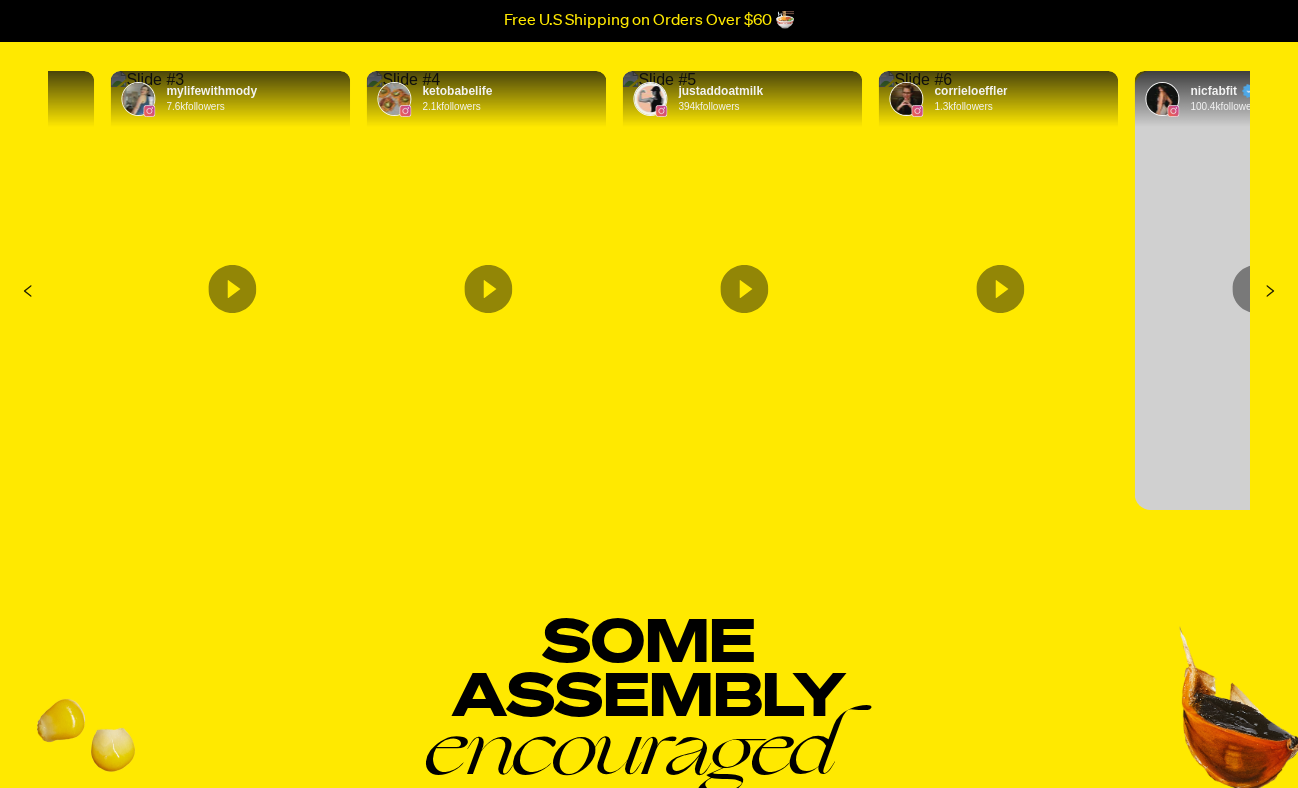 click 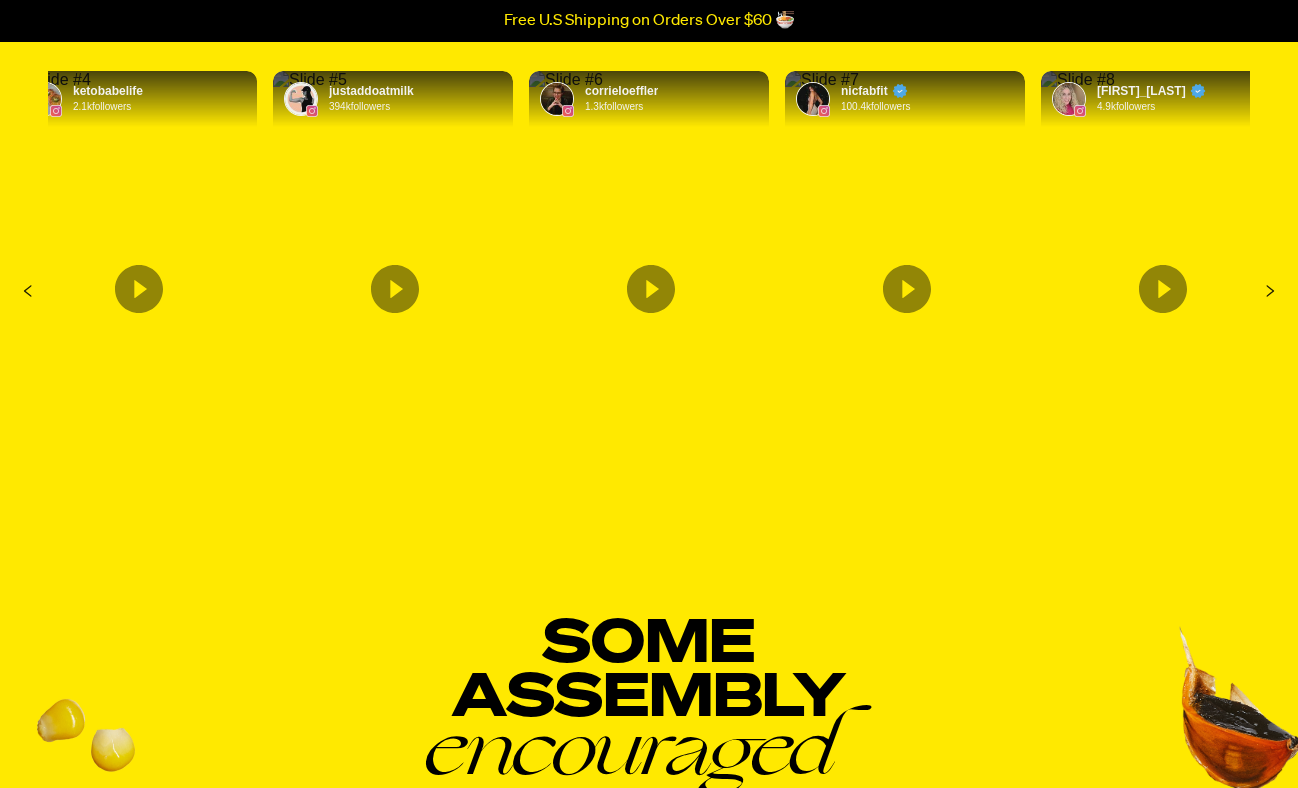 click 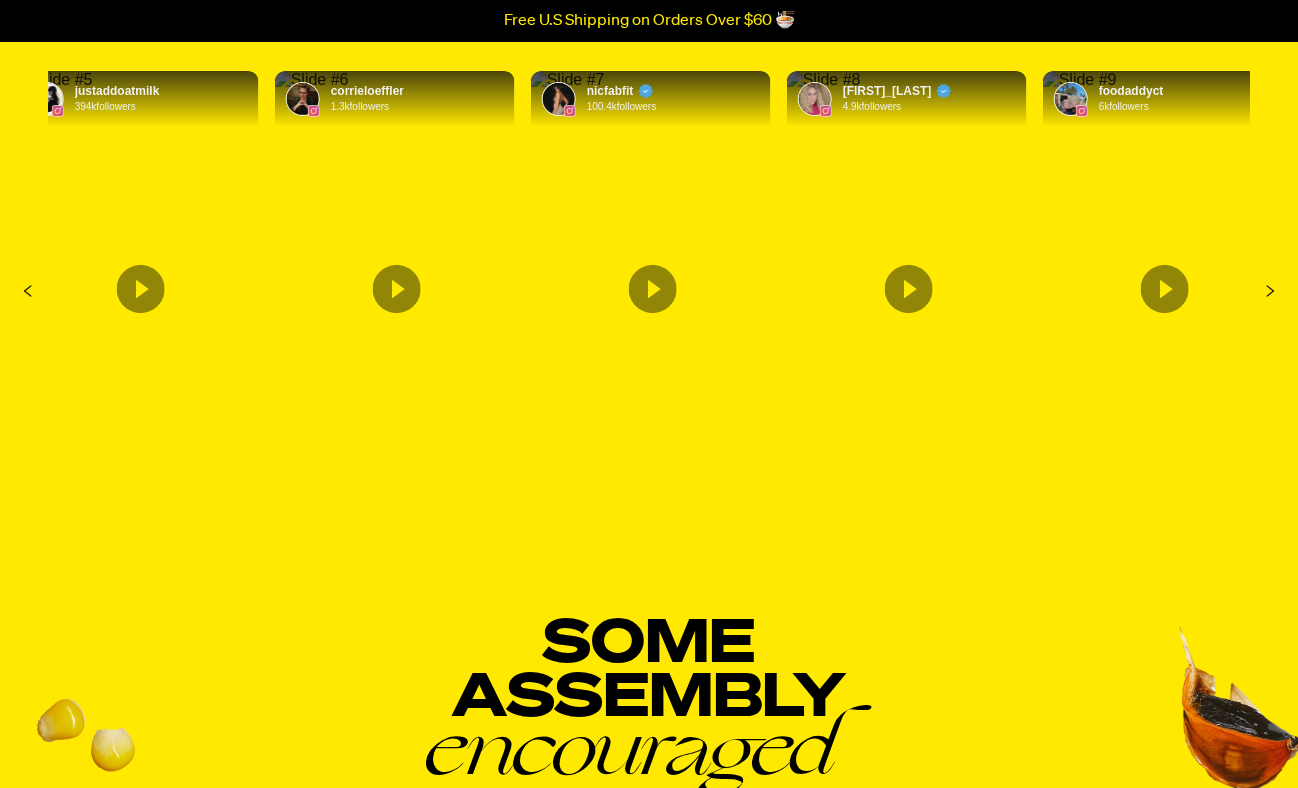 click 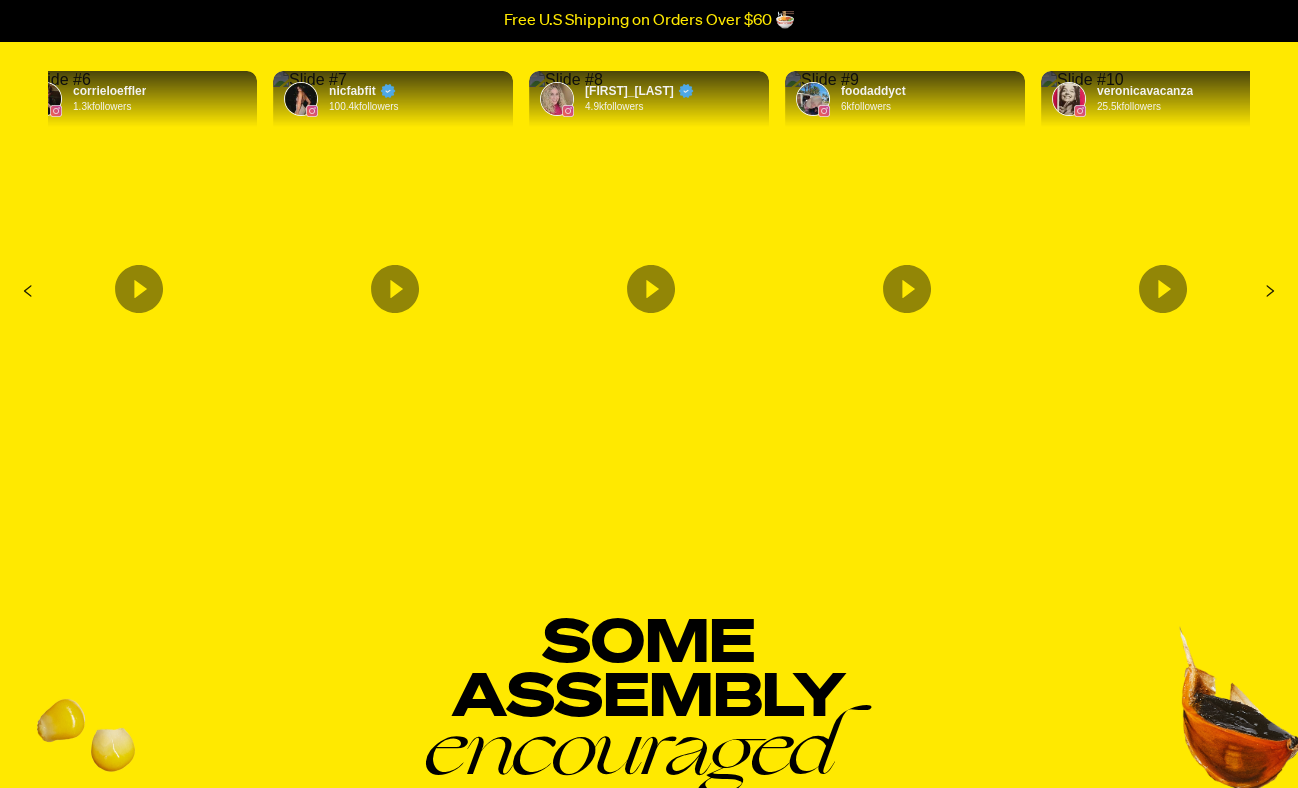 click 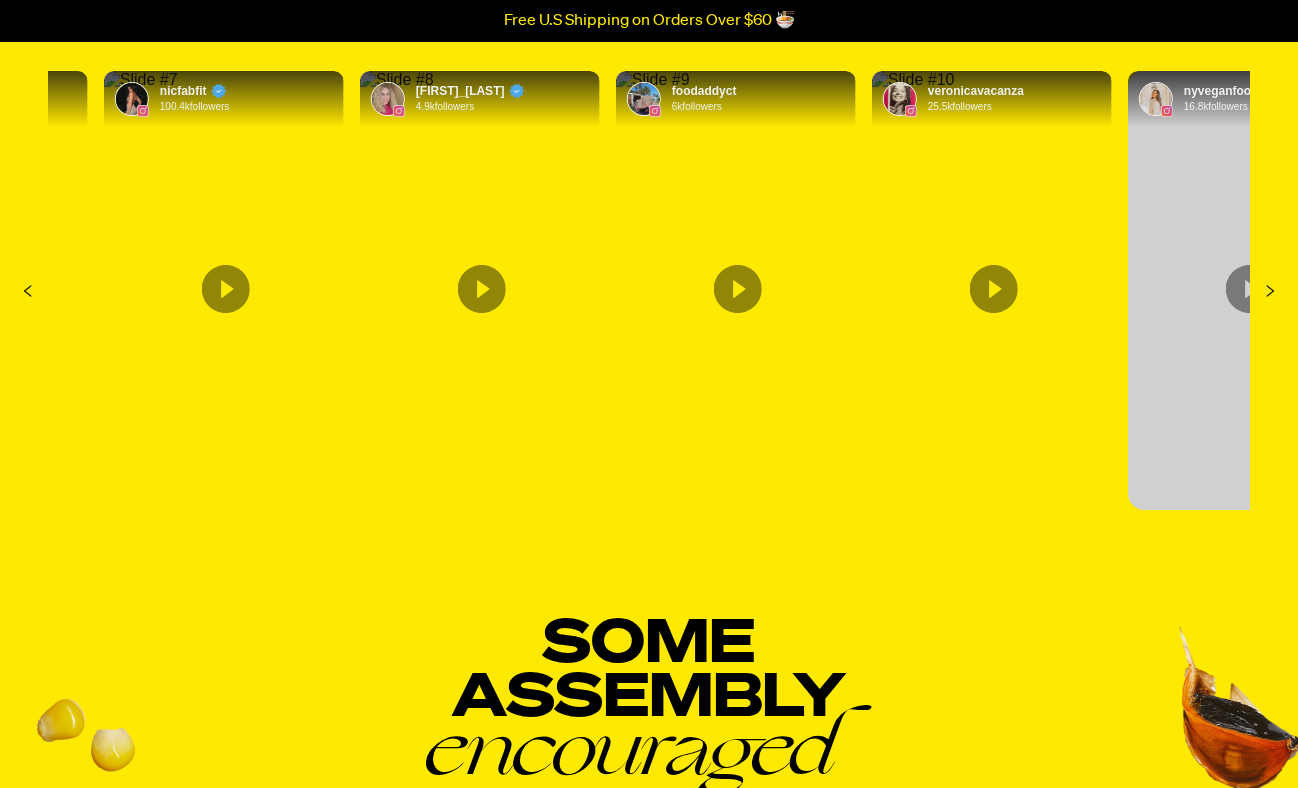 click 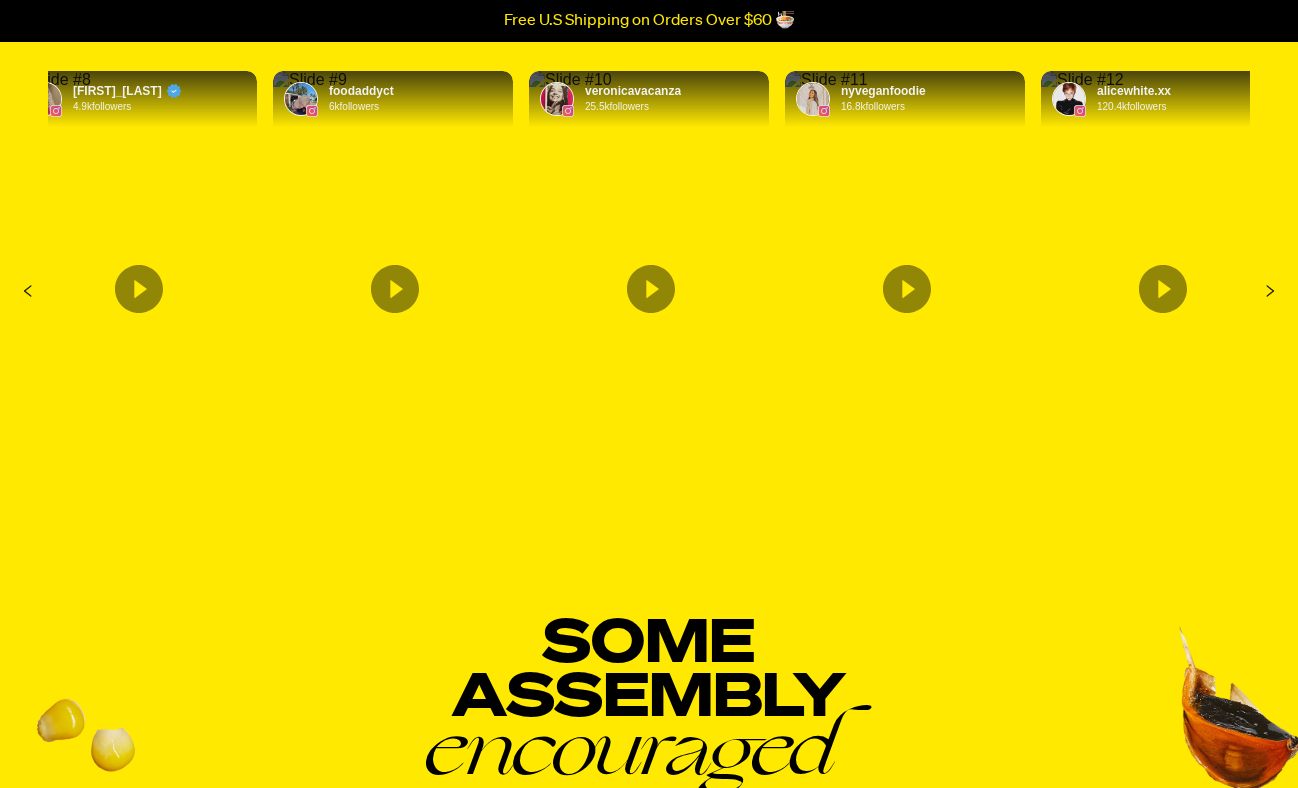 click 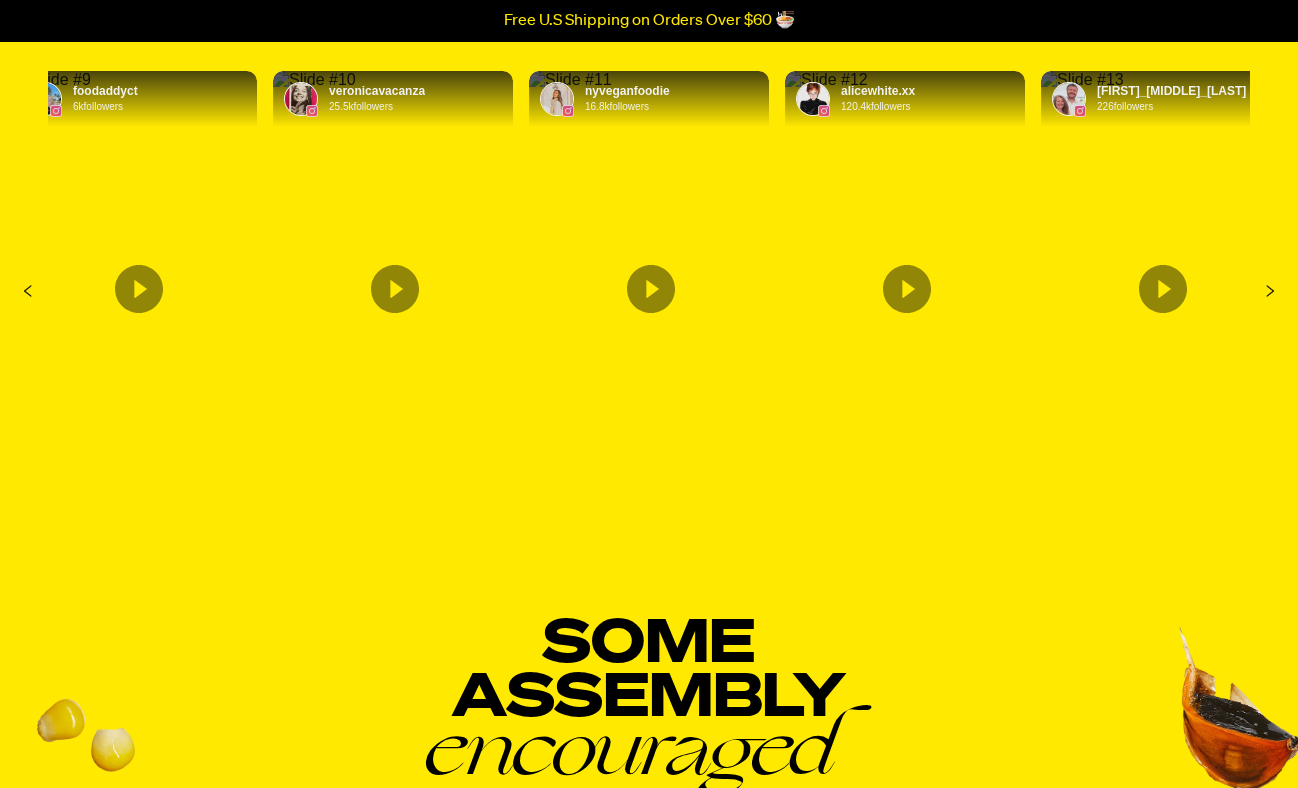 click 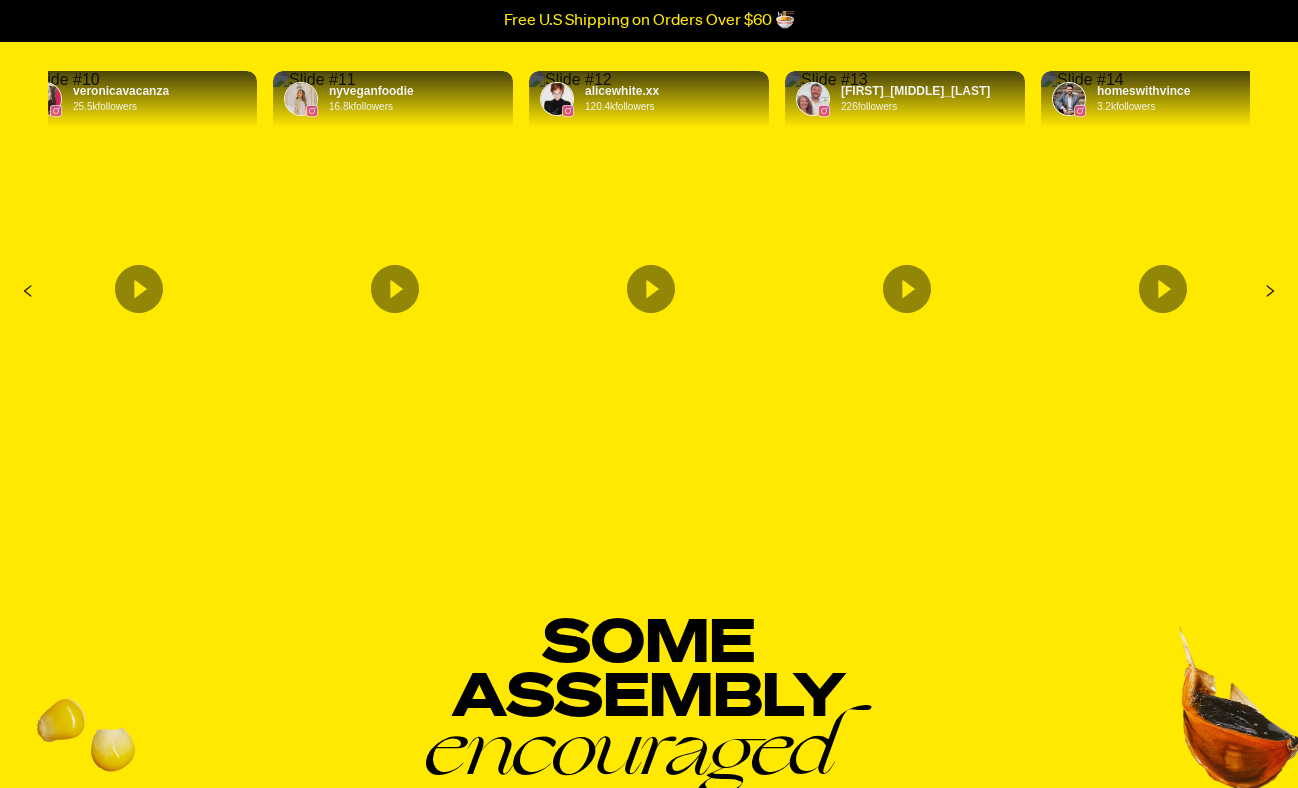 click 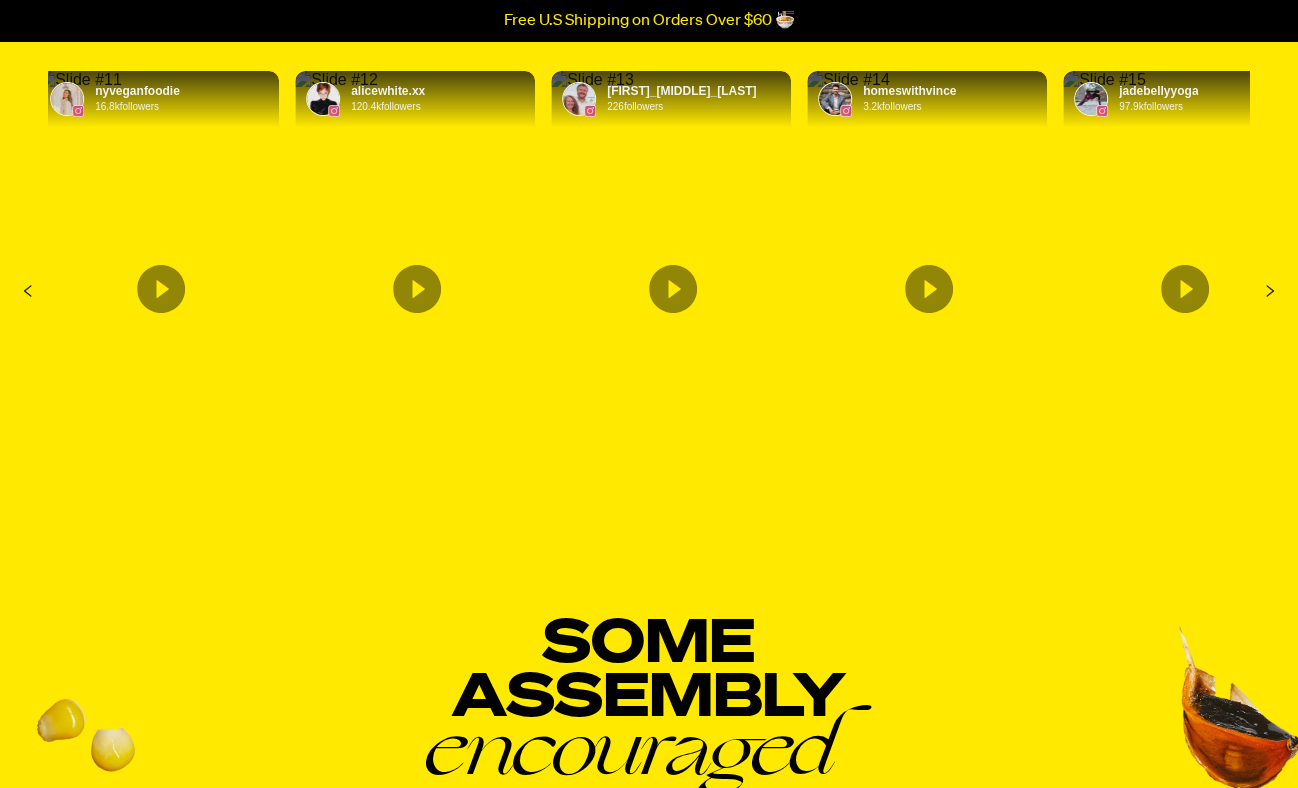 click 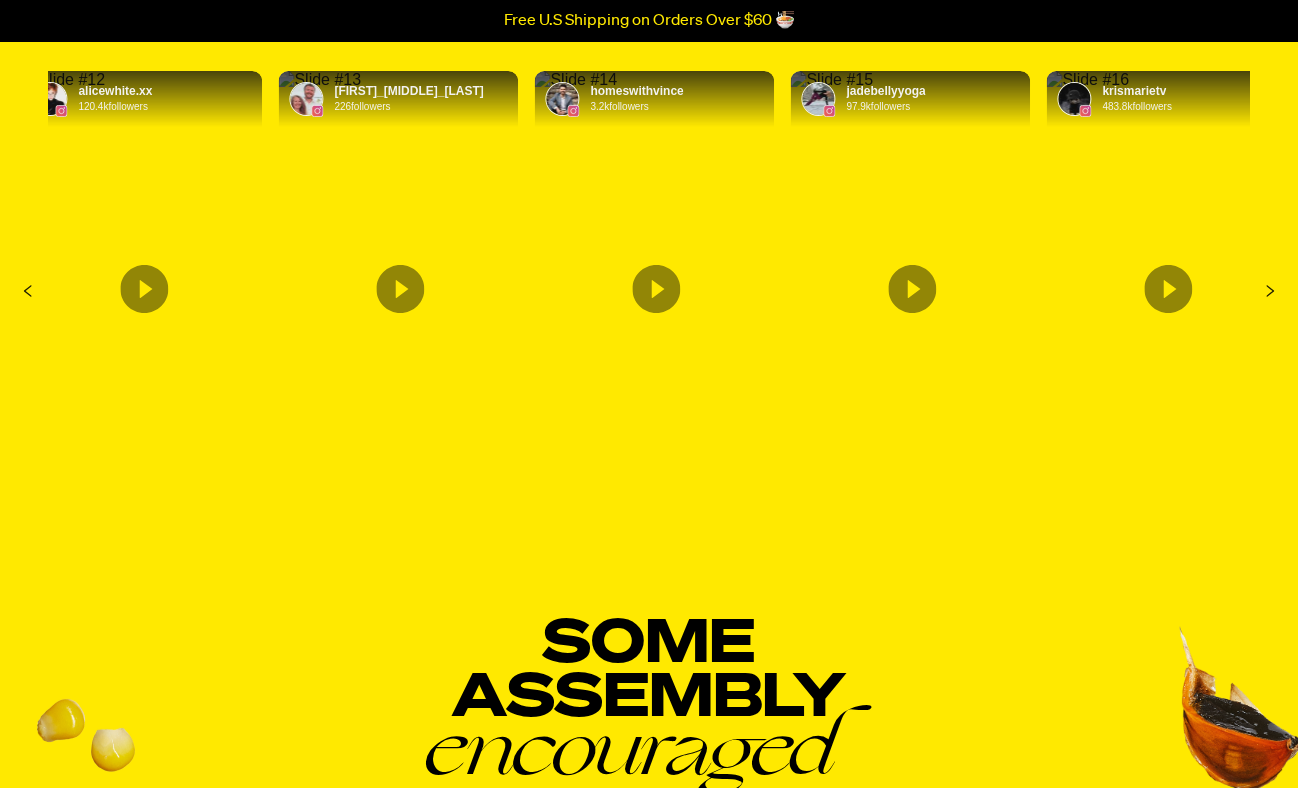 click 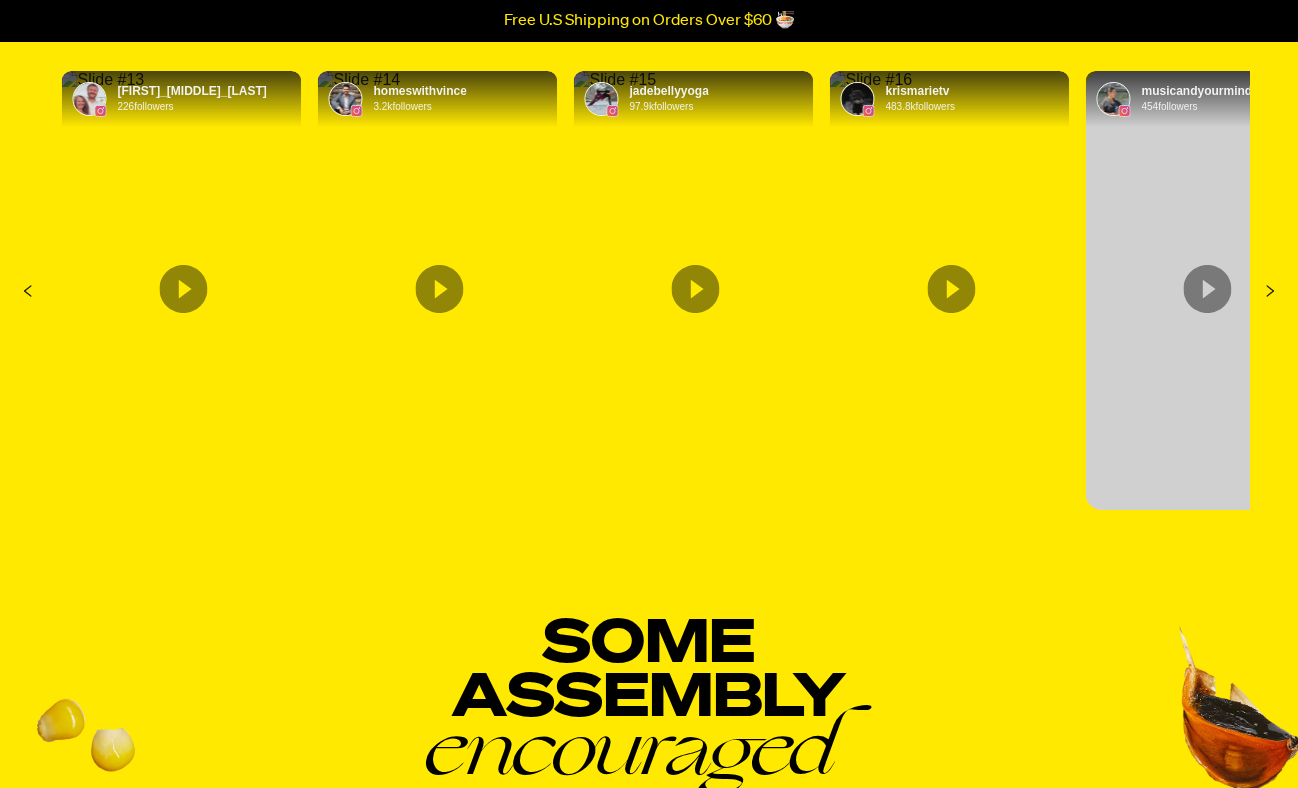 click 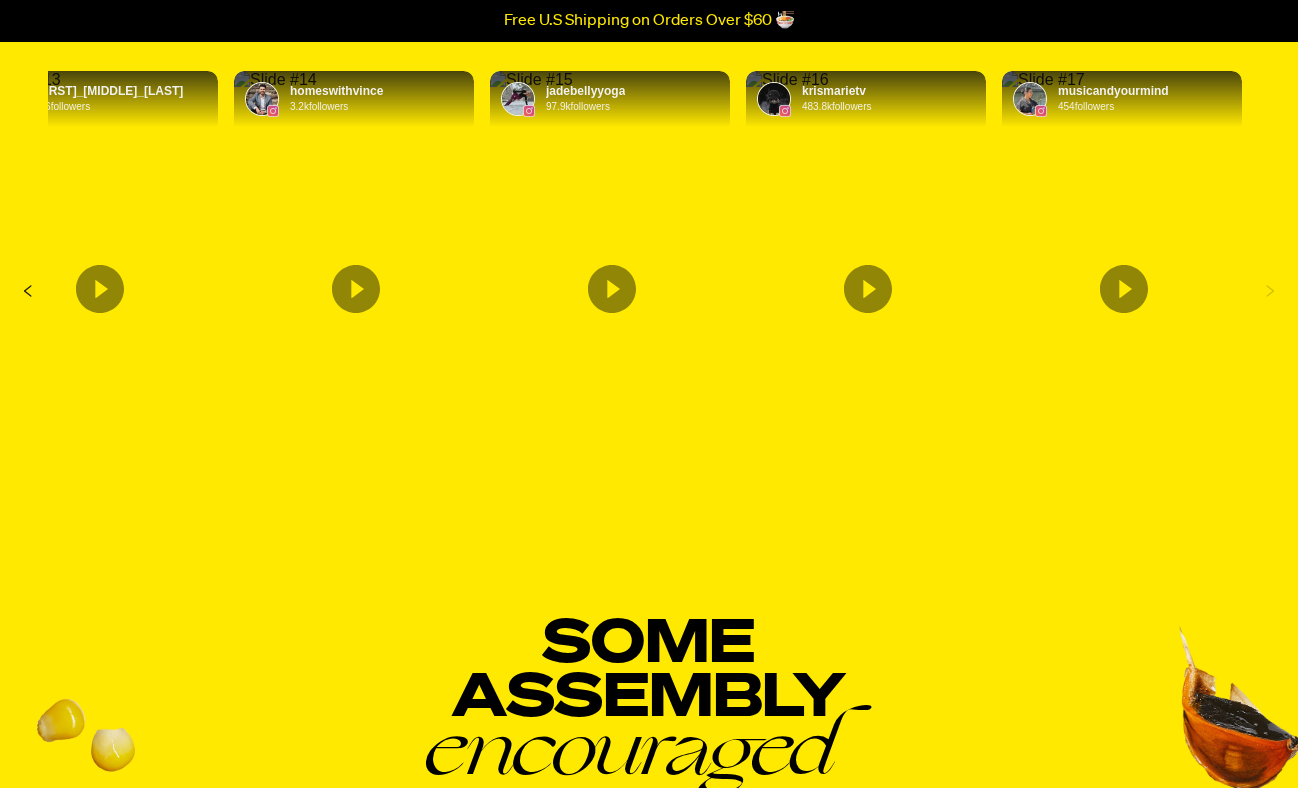 click 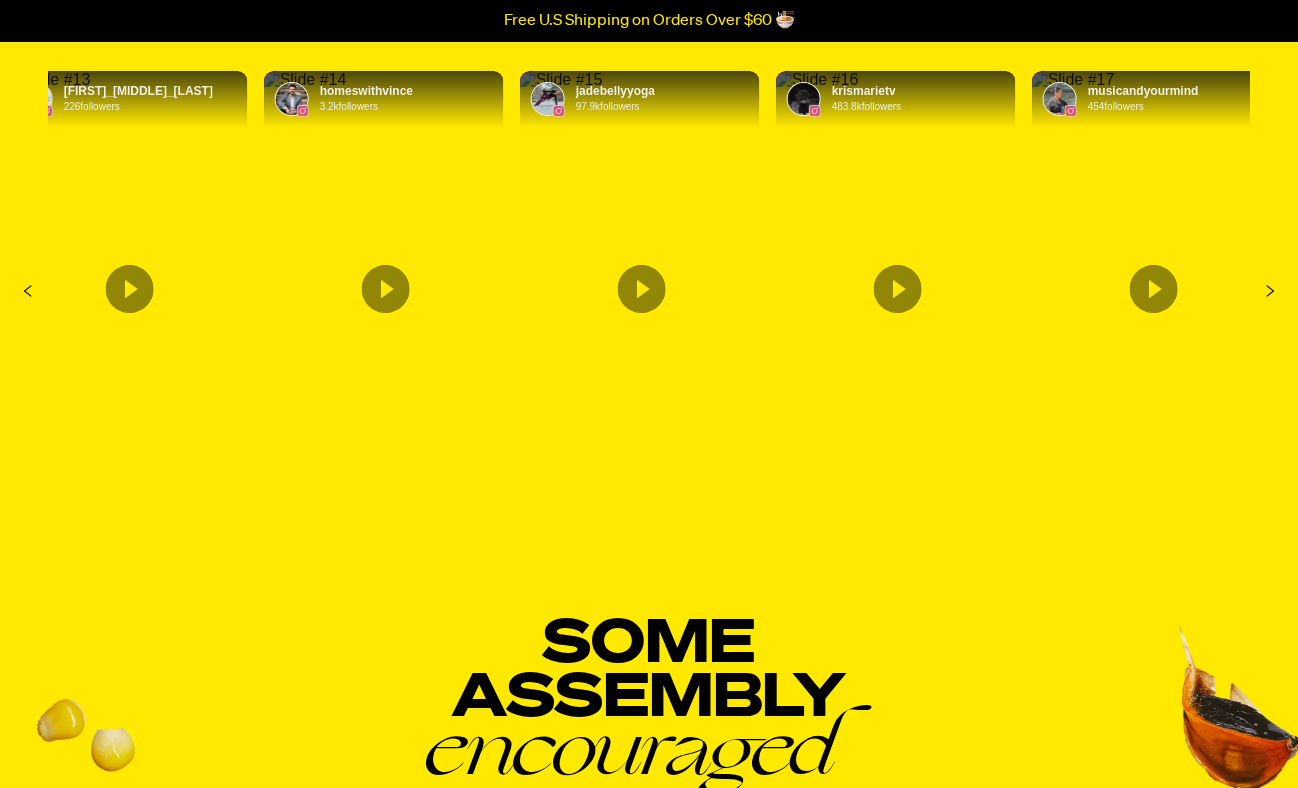 click 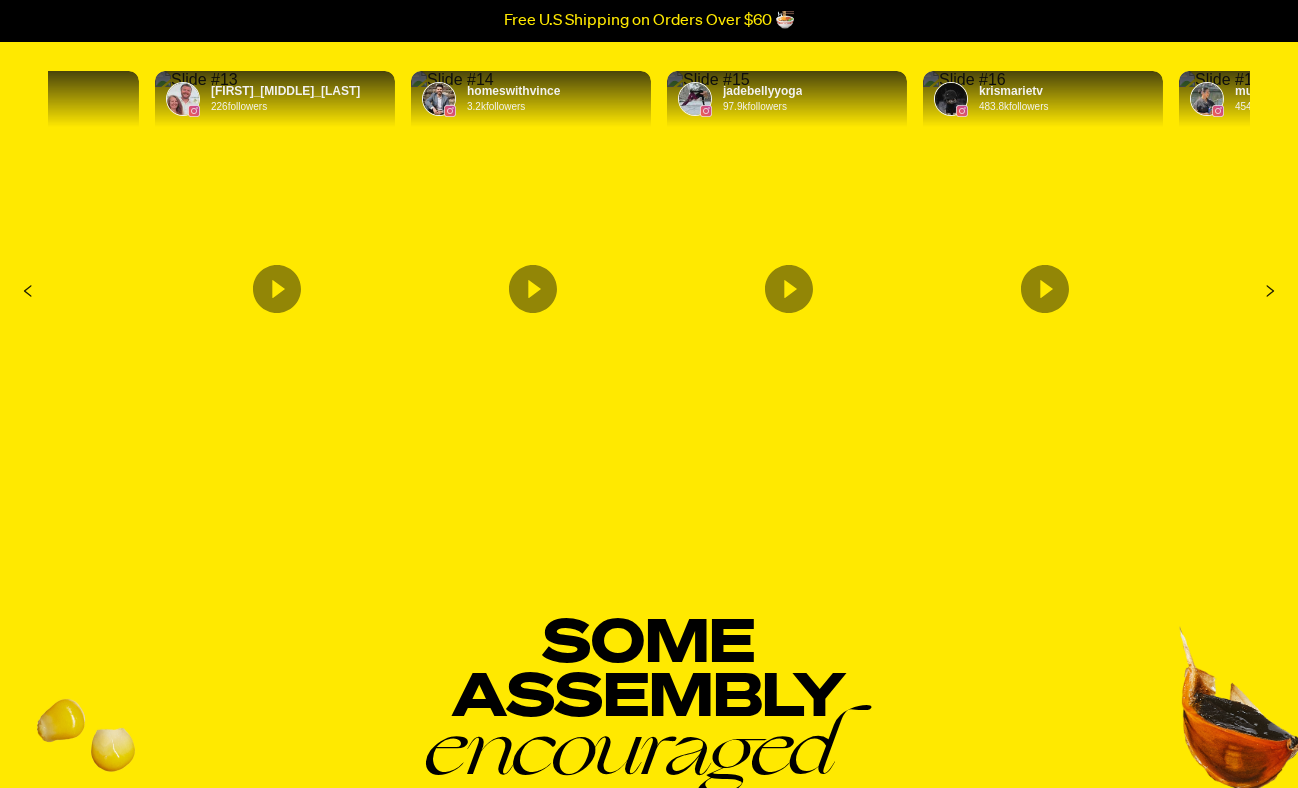 click 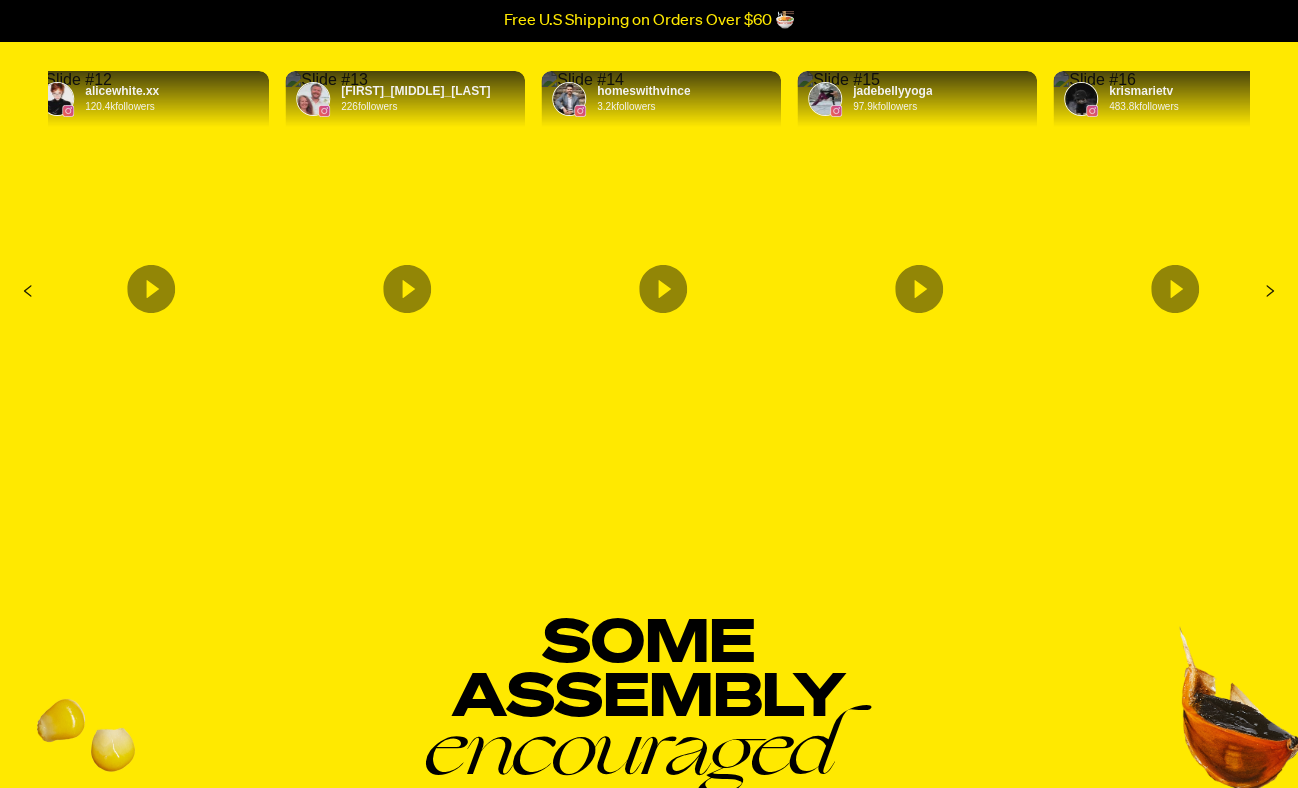 click 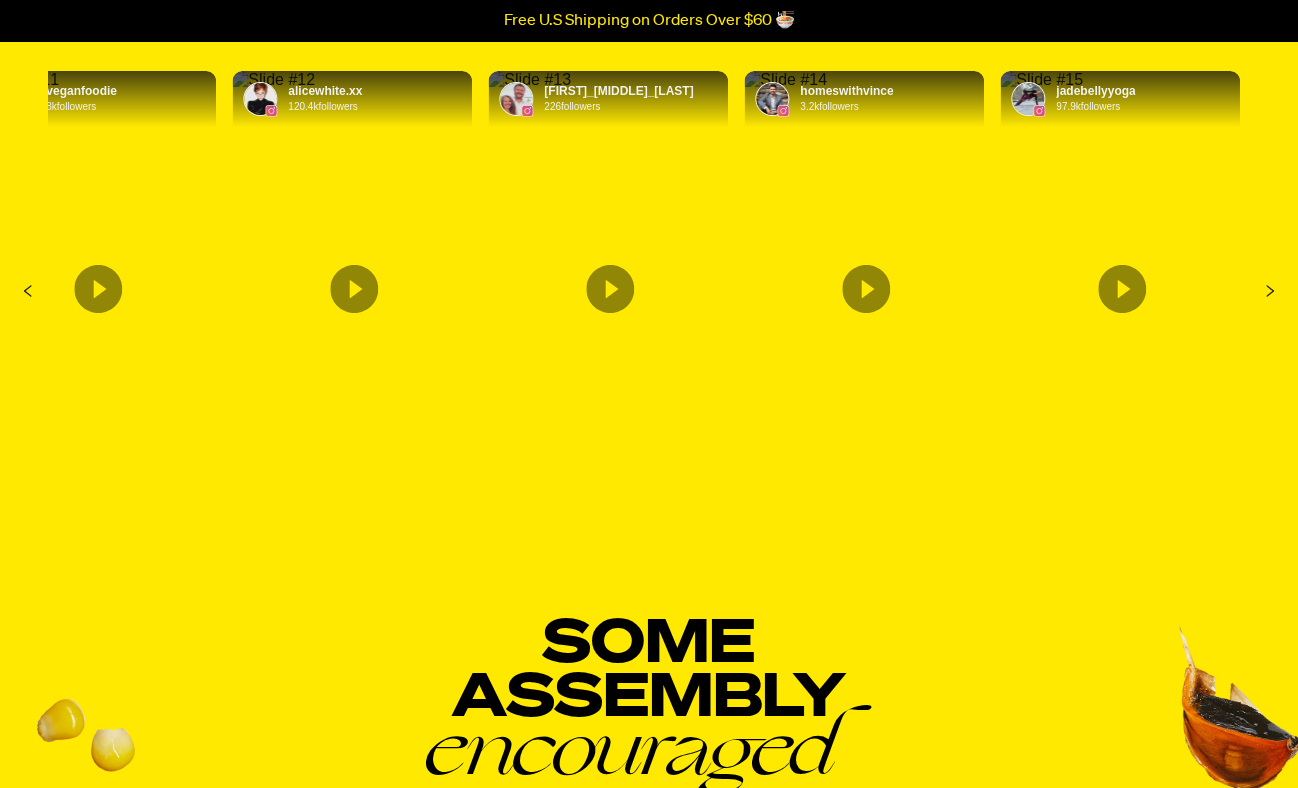 click 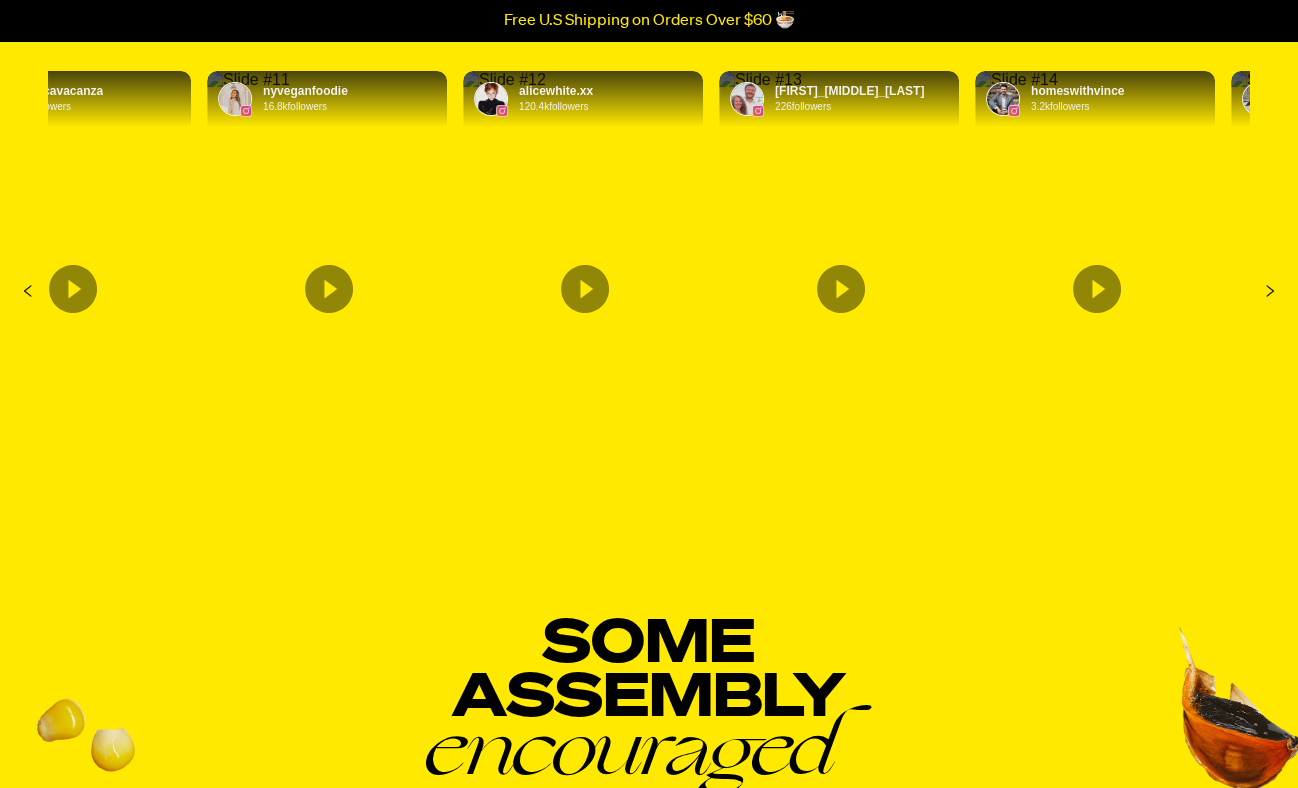 click 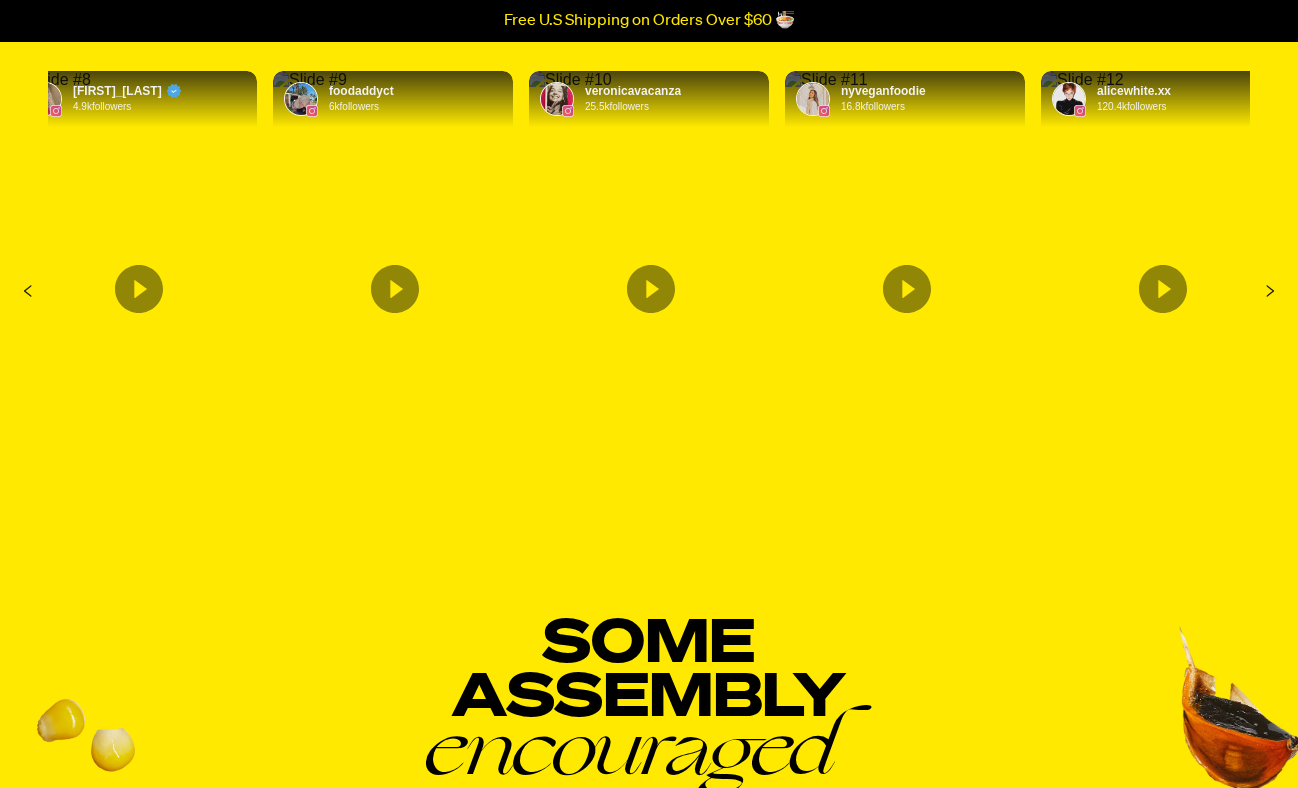 click 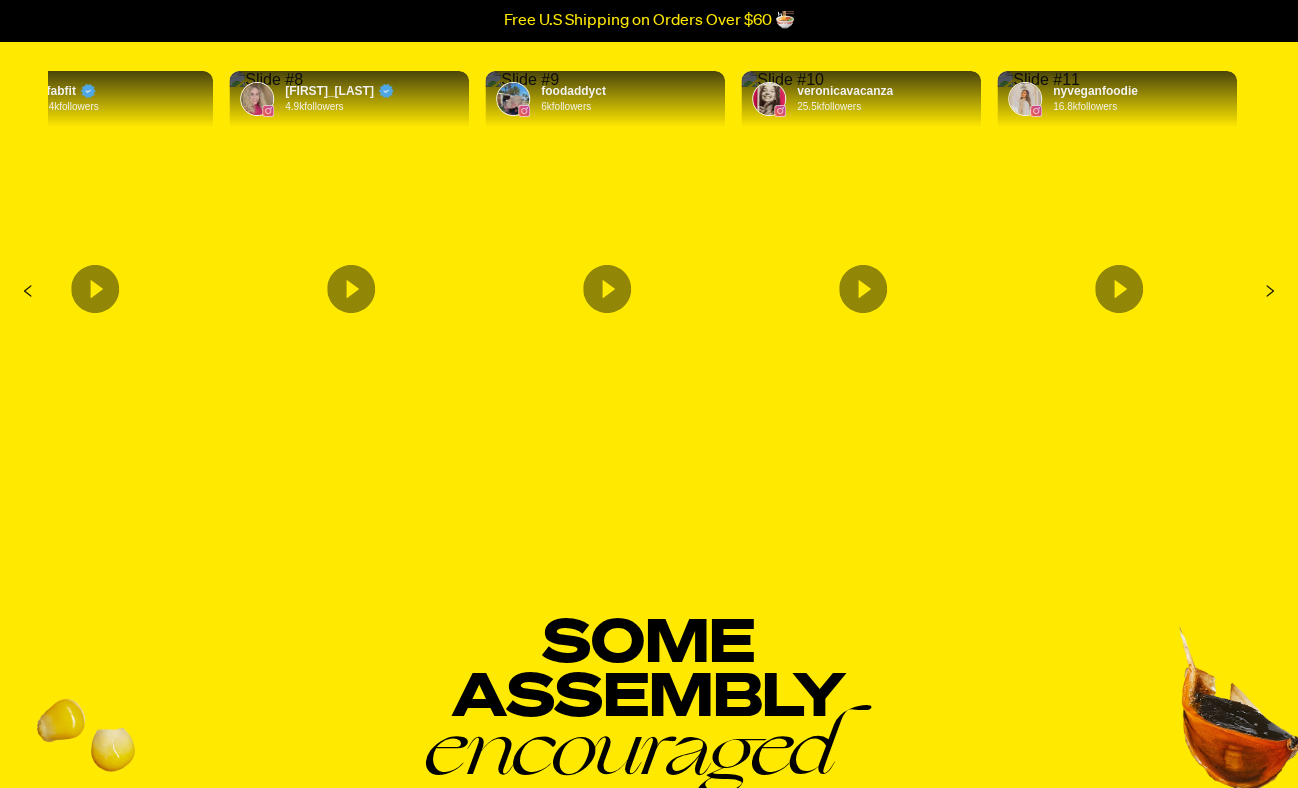 click 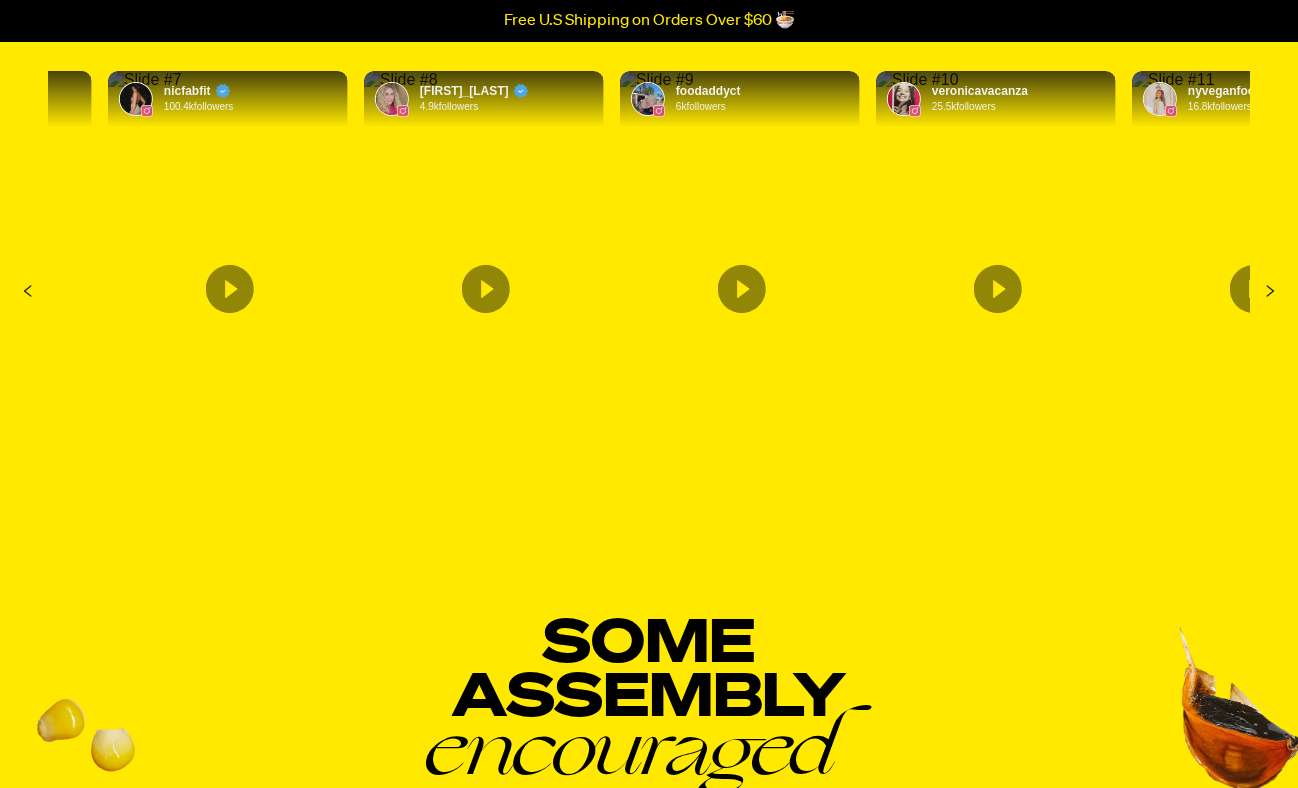 click 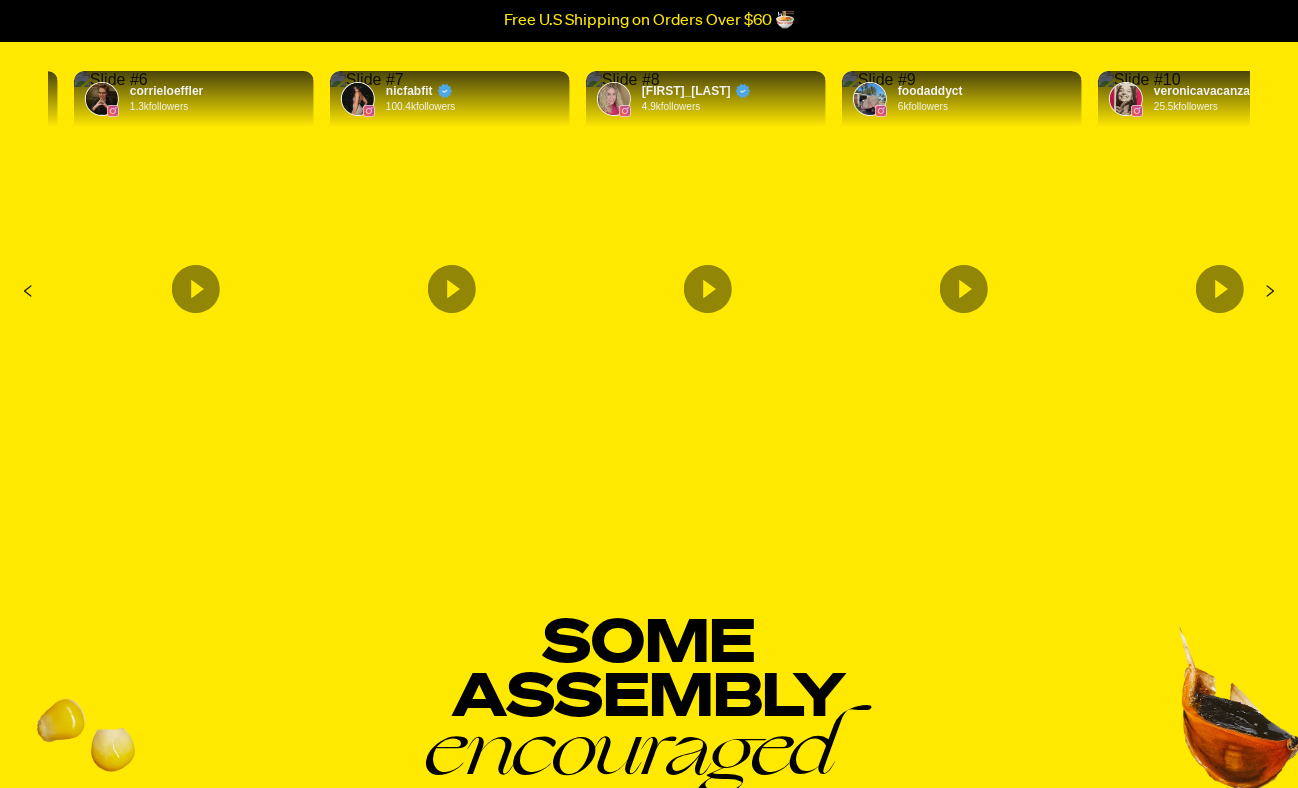click 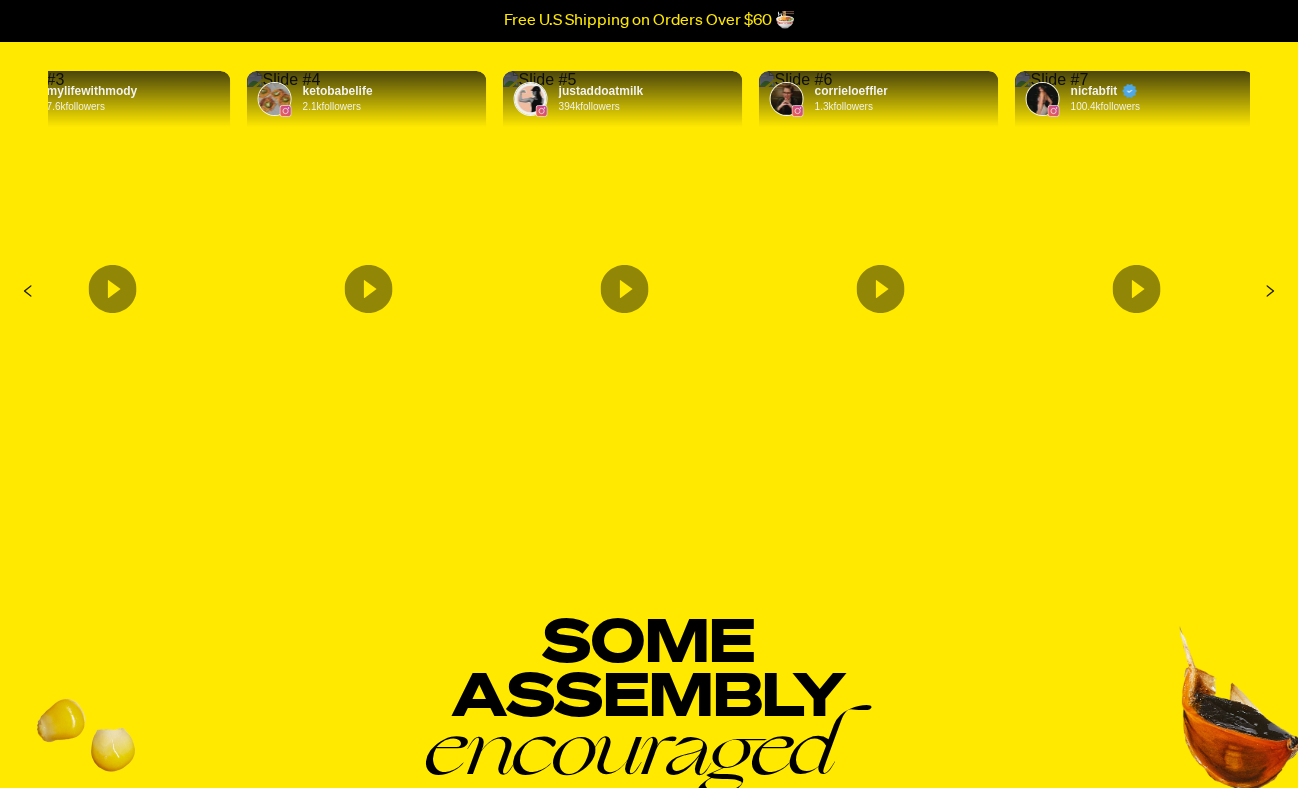 click 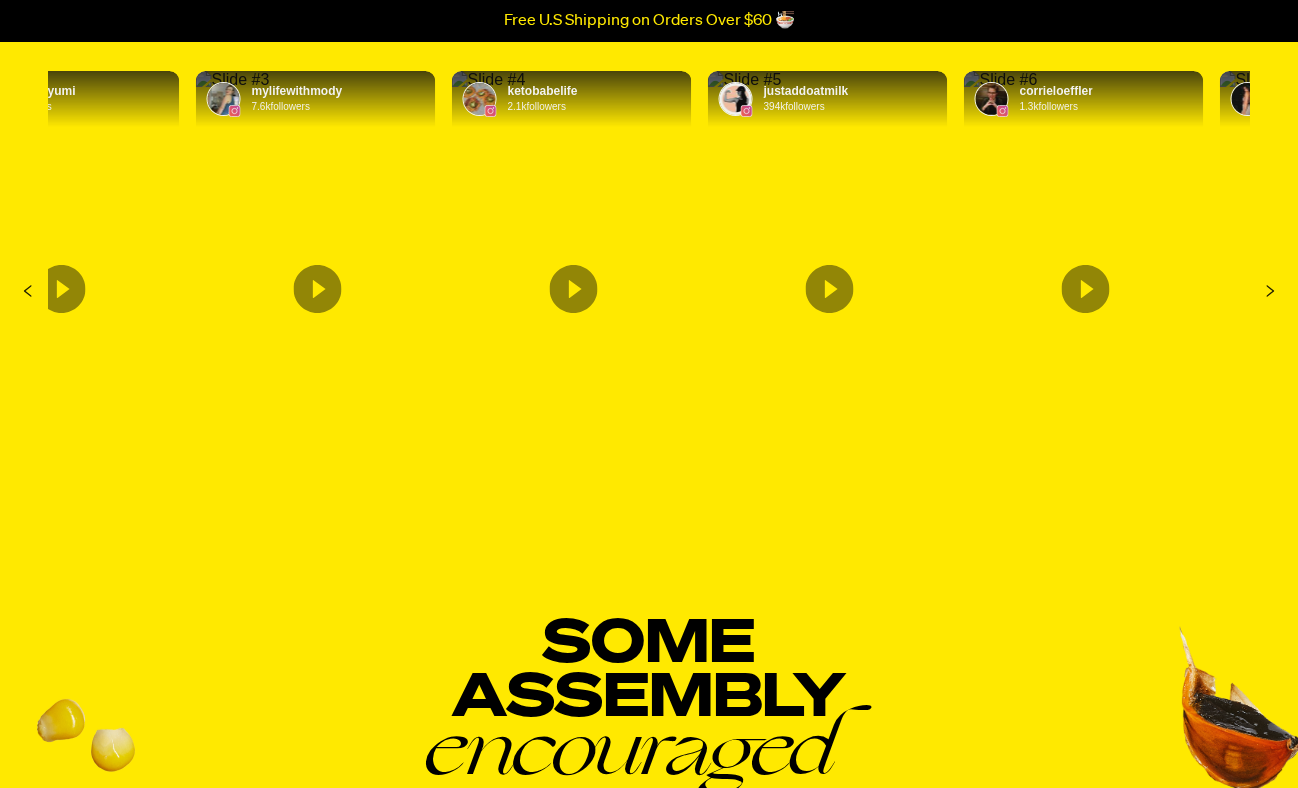 click 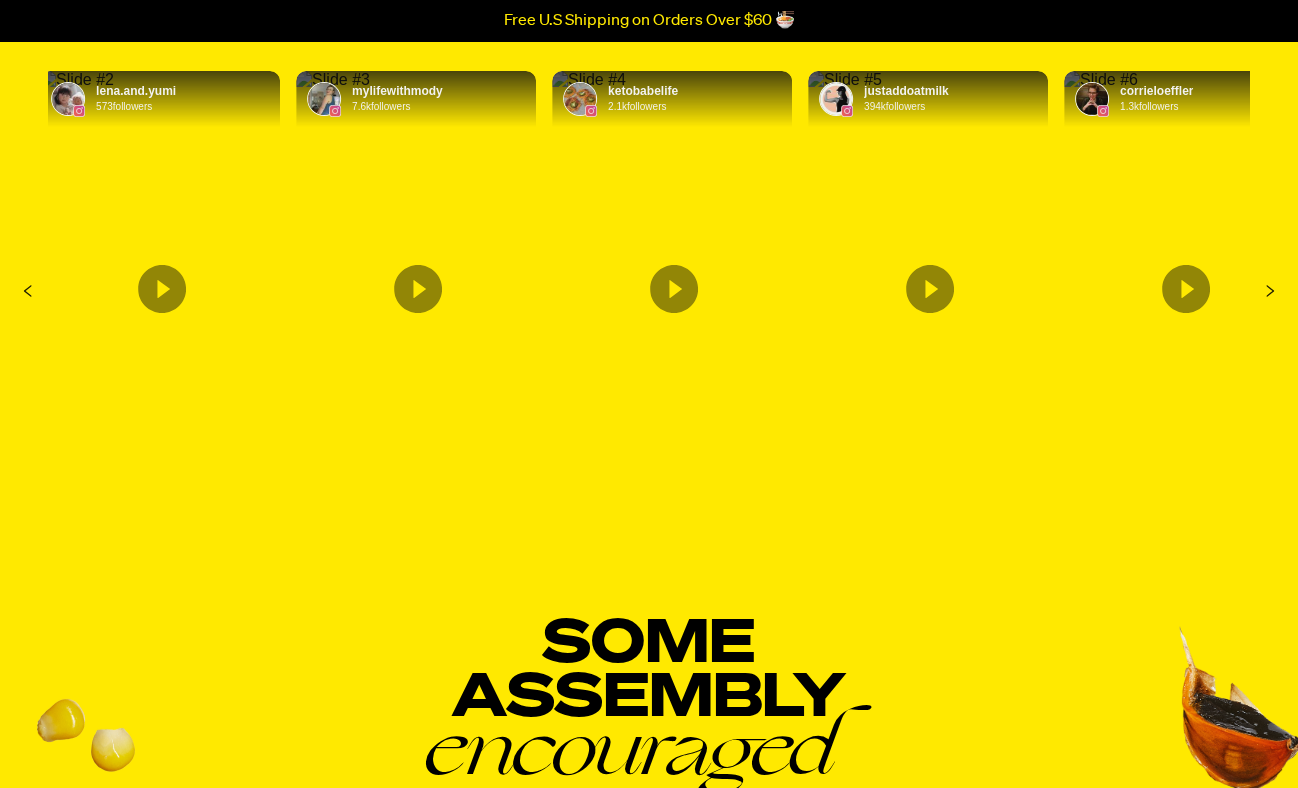click 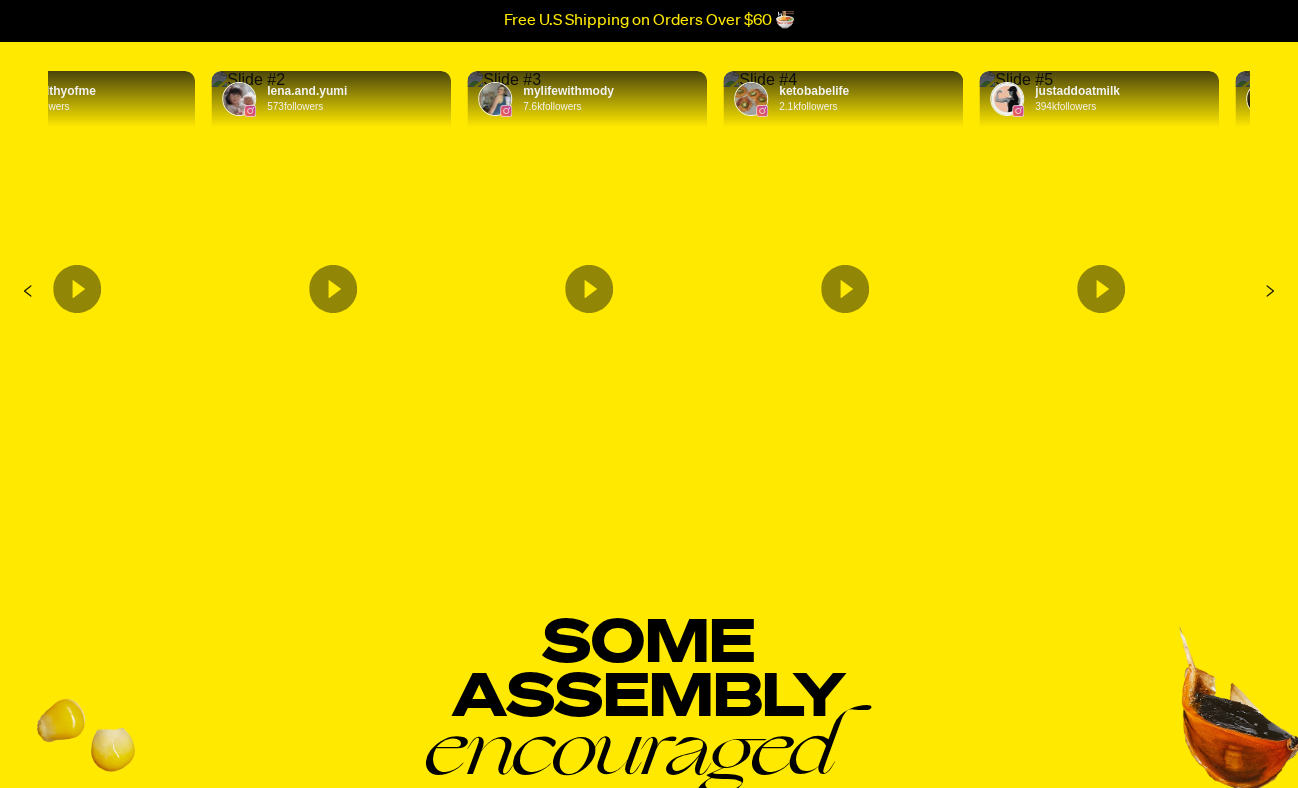 click 